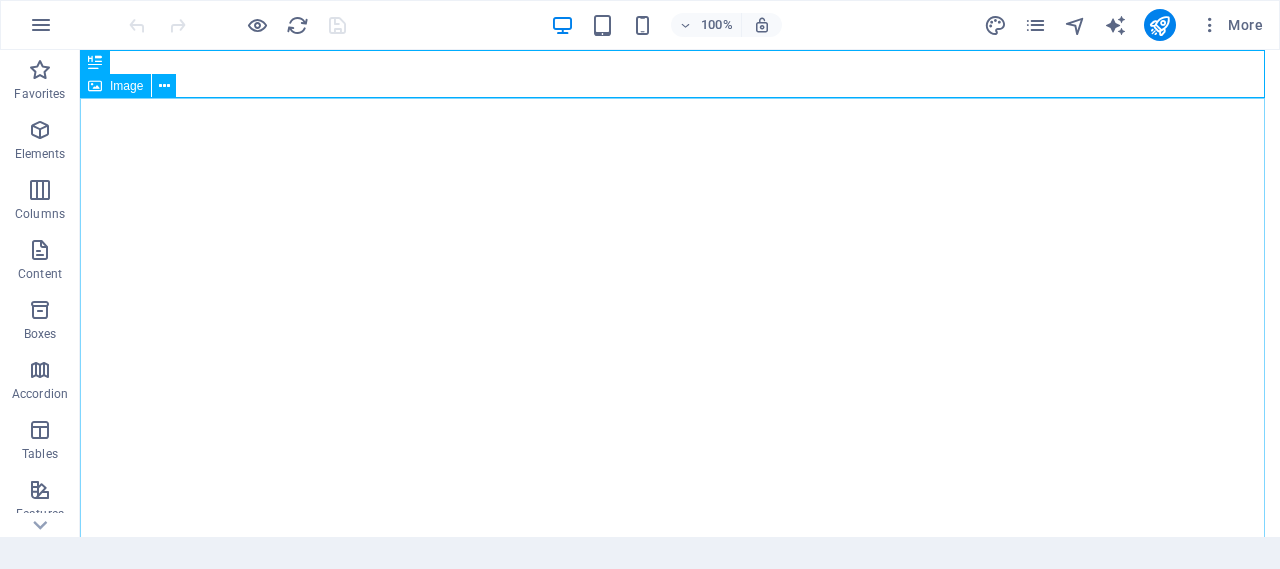 click on "Image" at bounding box center [126, 86] 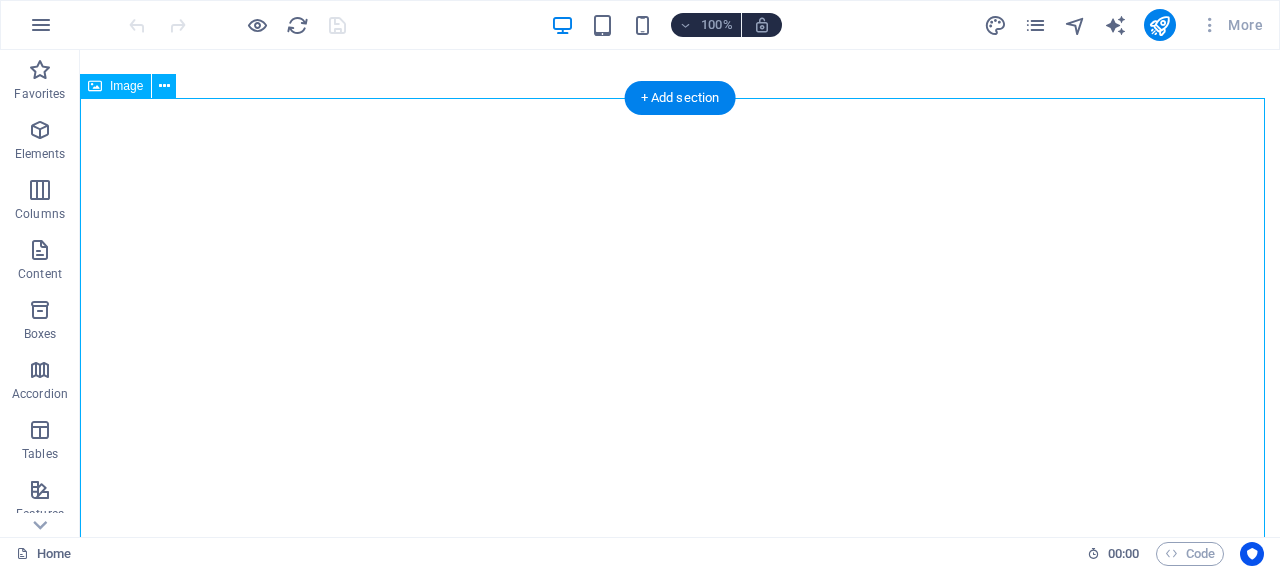 scroll, scrollTop: 0, scrollLeft: 0, axis: both 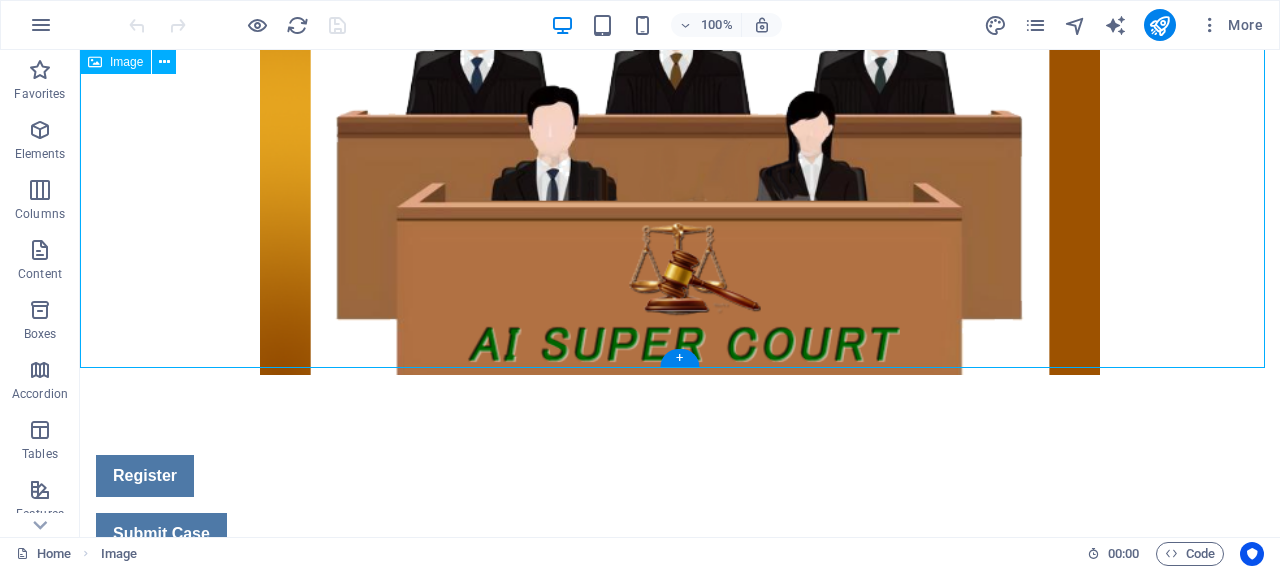 click at bounding box center [680, 120] 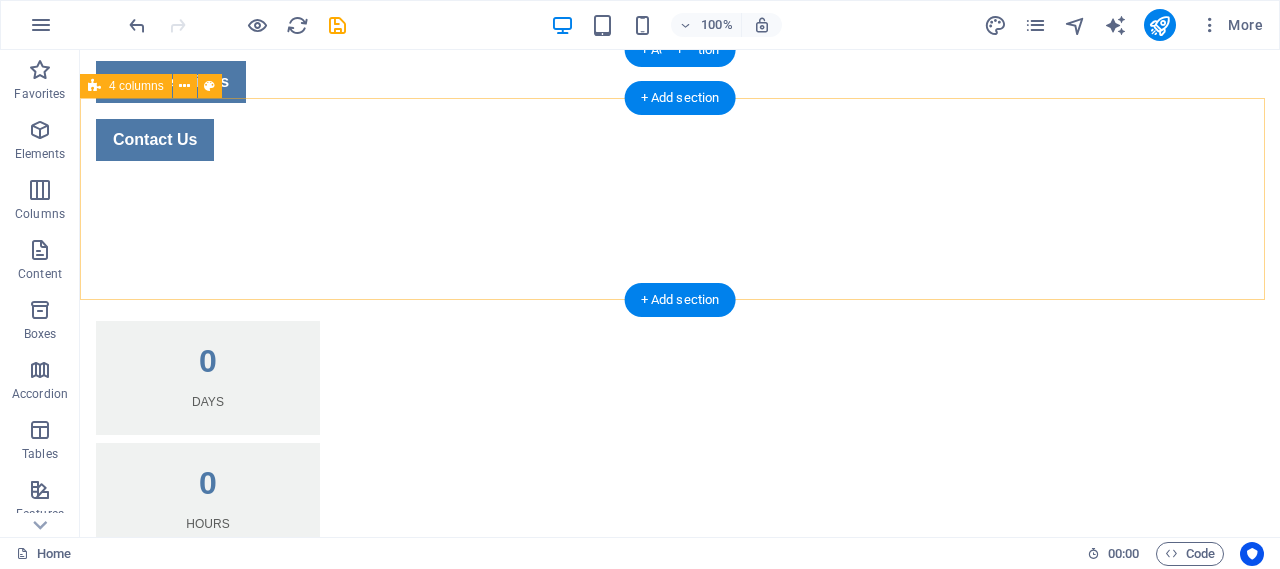 scroll, scrollTop: 0, scrollLeft: 0, axis: both 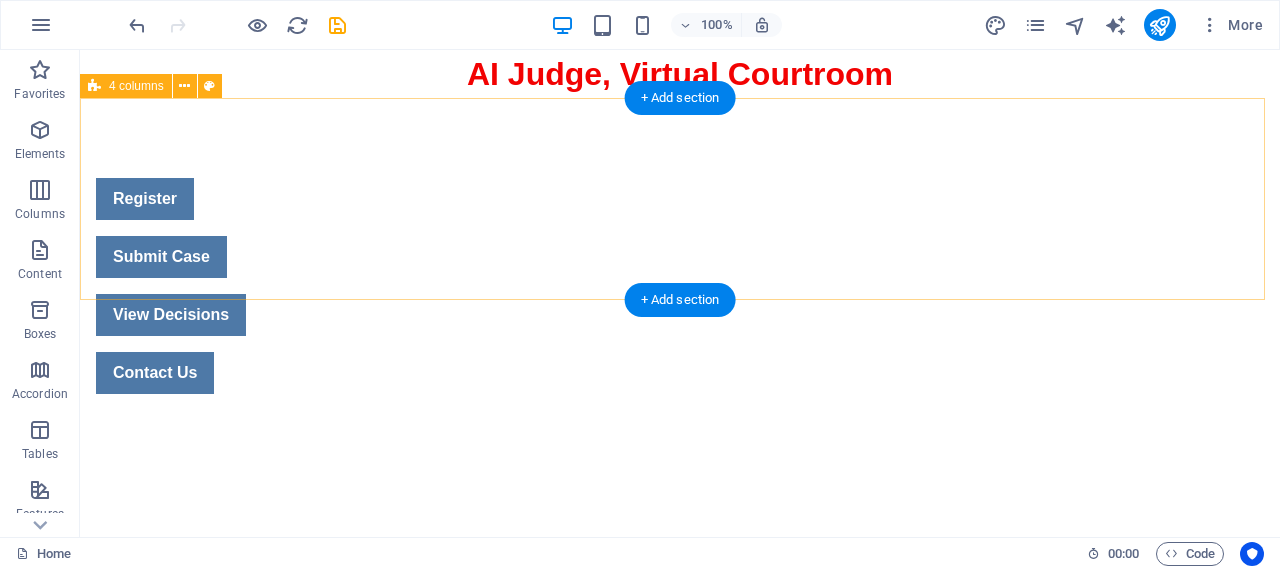 click on "Register Submit Case View Decisions Contact Us" at bounding box center [680, 286] 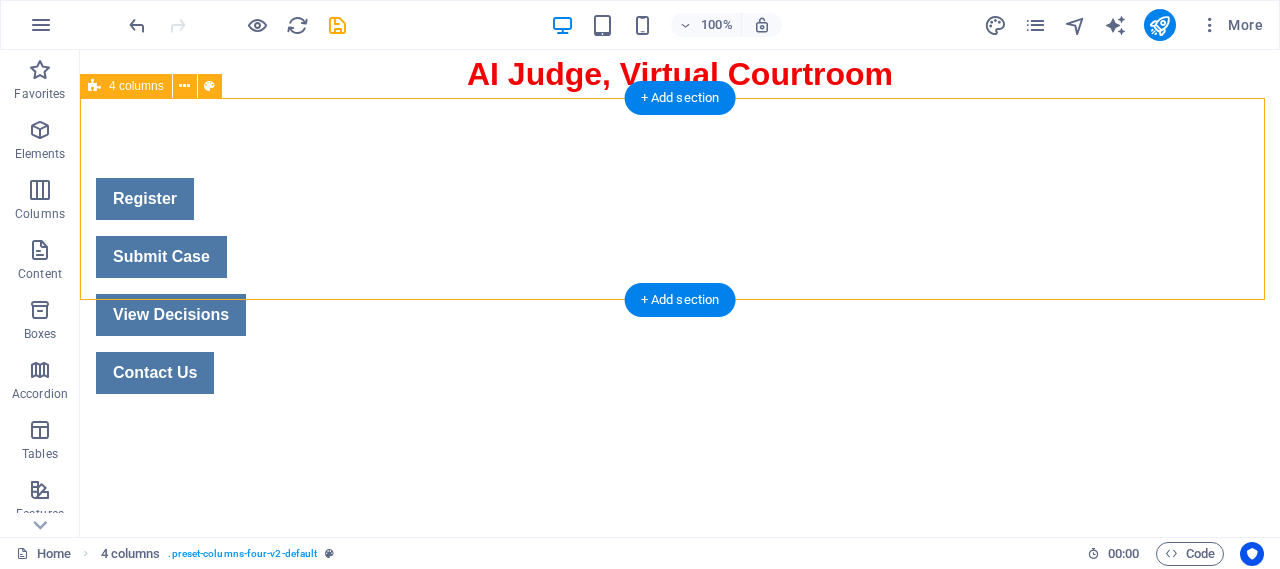 click on "Register Submit Case View Decisions Contact Us" at bounding box center (680, 286) 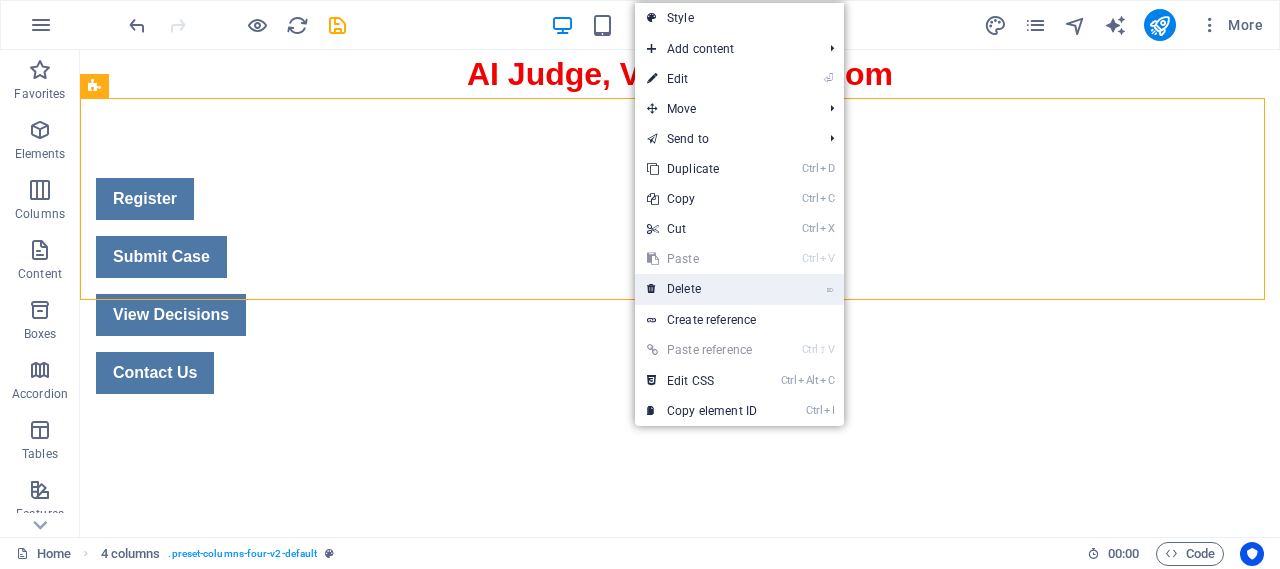 click on "⌦  Delete" at bounding box center [702, 289] 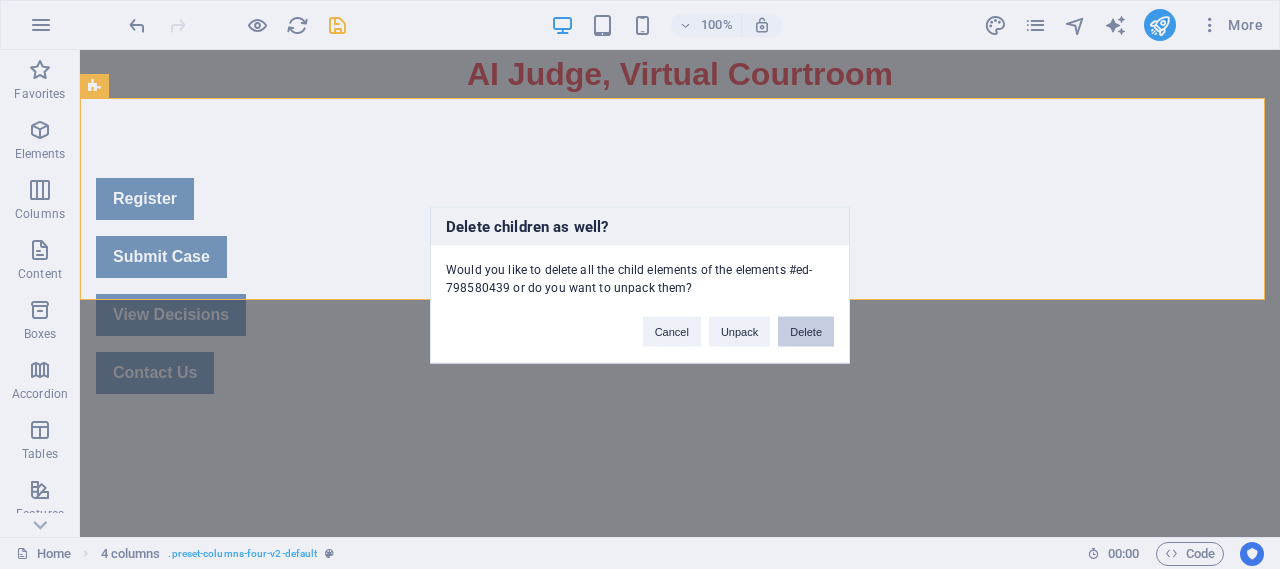 click on "Delete" at bounding box center [806, 331] 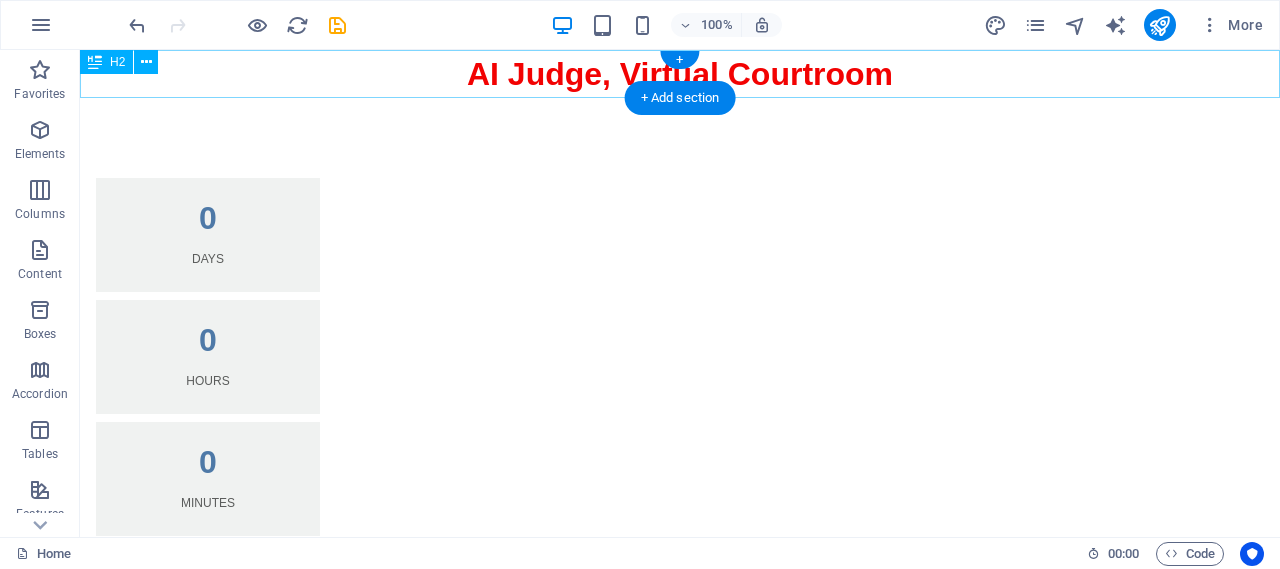 click on "AI Judge, Virtual Courtroom" at bounding box center [680, 74] 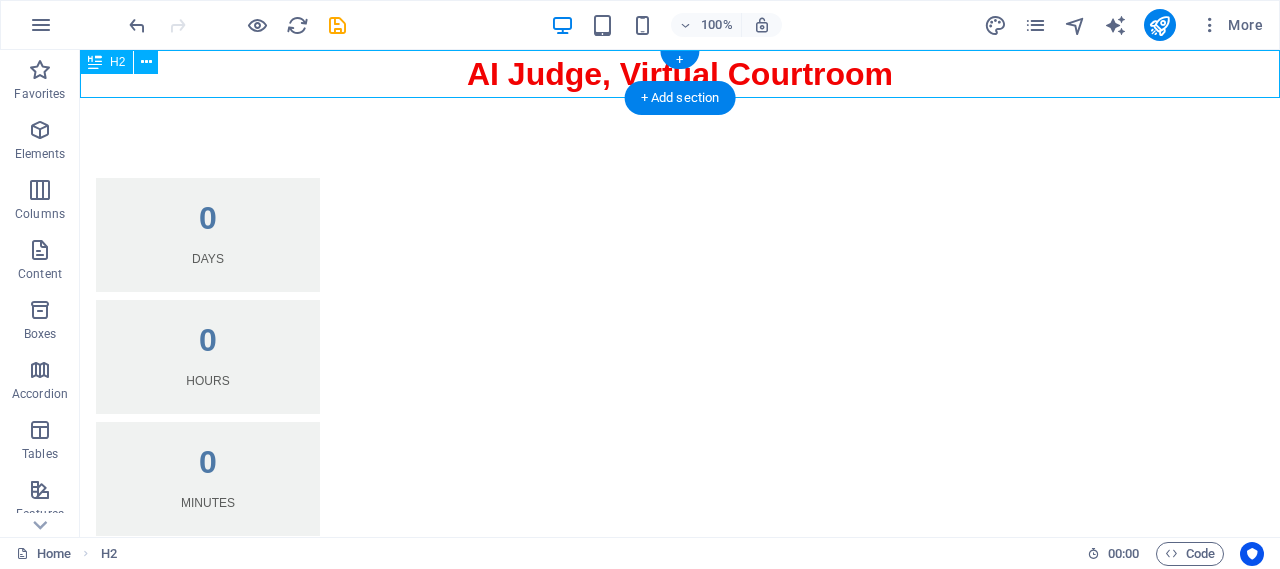 click on "AI Judge, Virtual Courtroom" at bounding box center [680, 74] 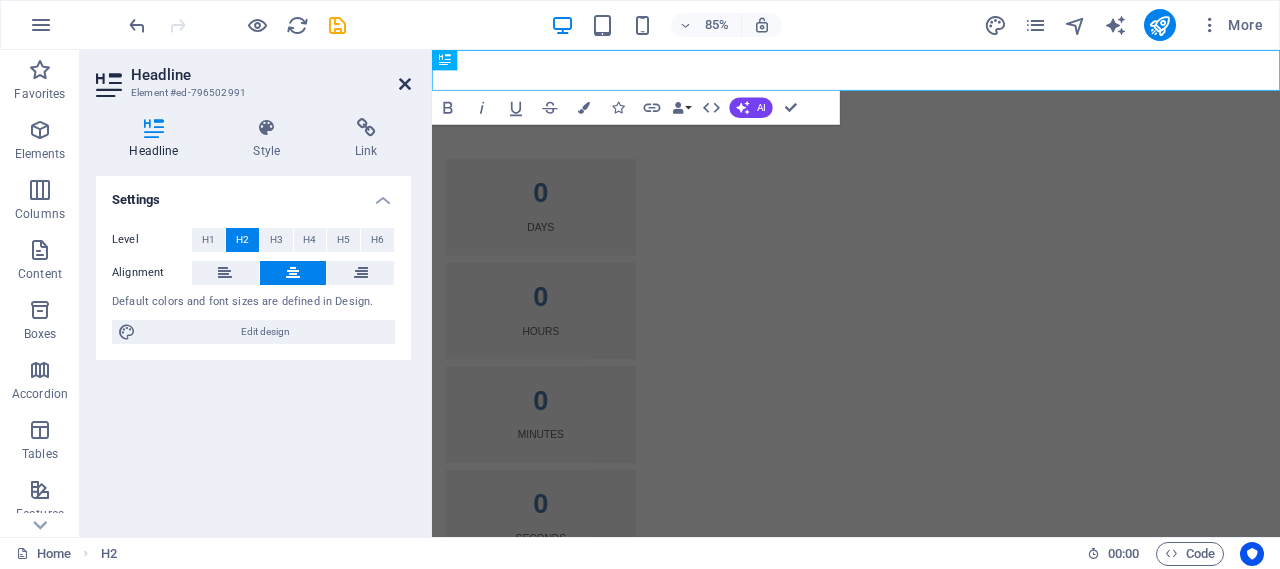 click at bounding box center (405, 84) 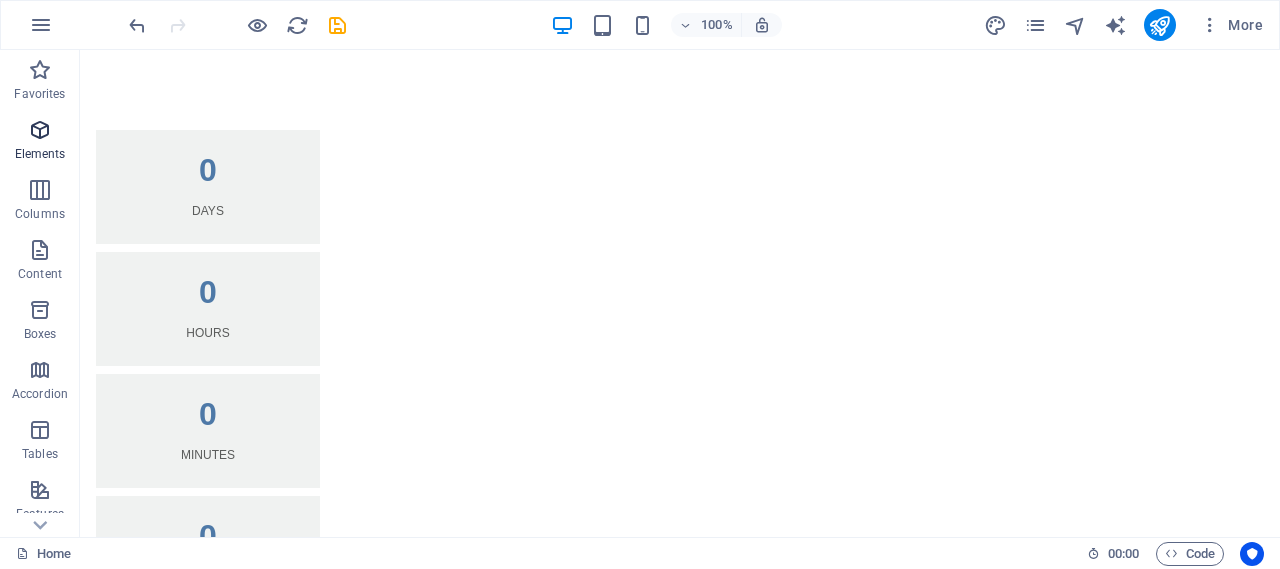 drag, startPoint x: 40, startPoint y: 144, endPoint x: 215, endPoint y: 409, distance: 317.56888 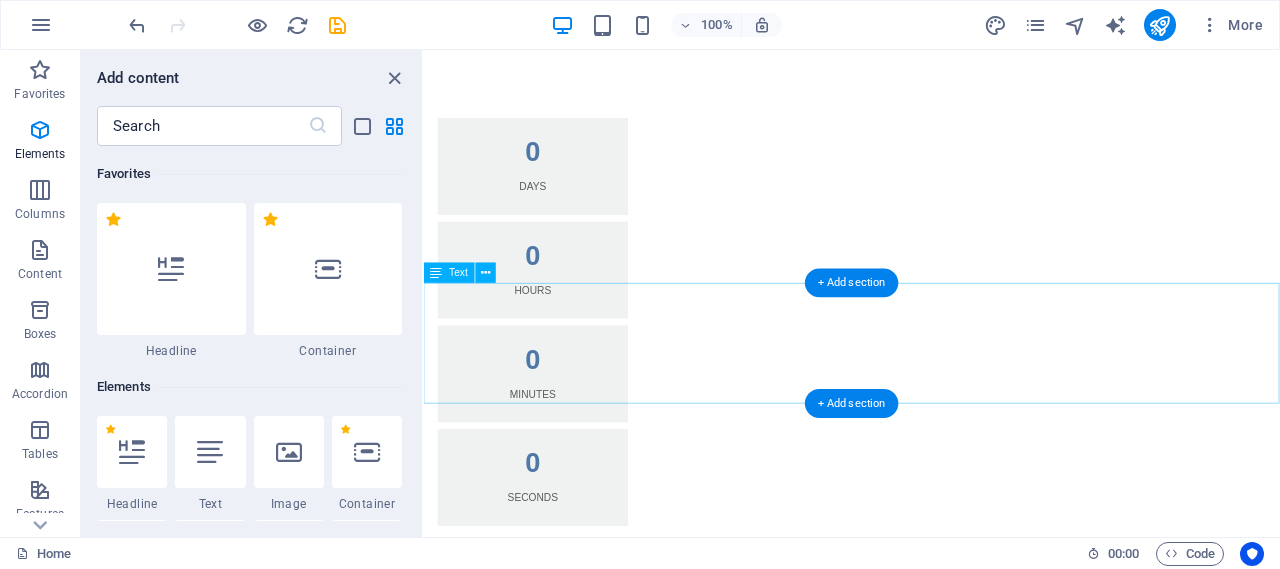 click on "0 Days 0 Hours 0 Minutes 0 Seconds" at bounding box center [927, 370] 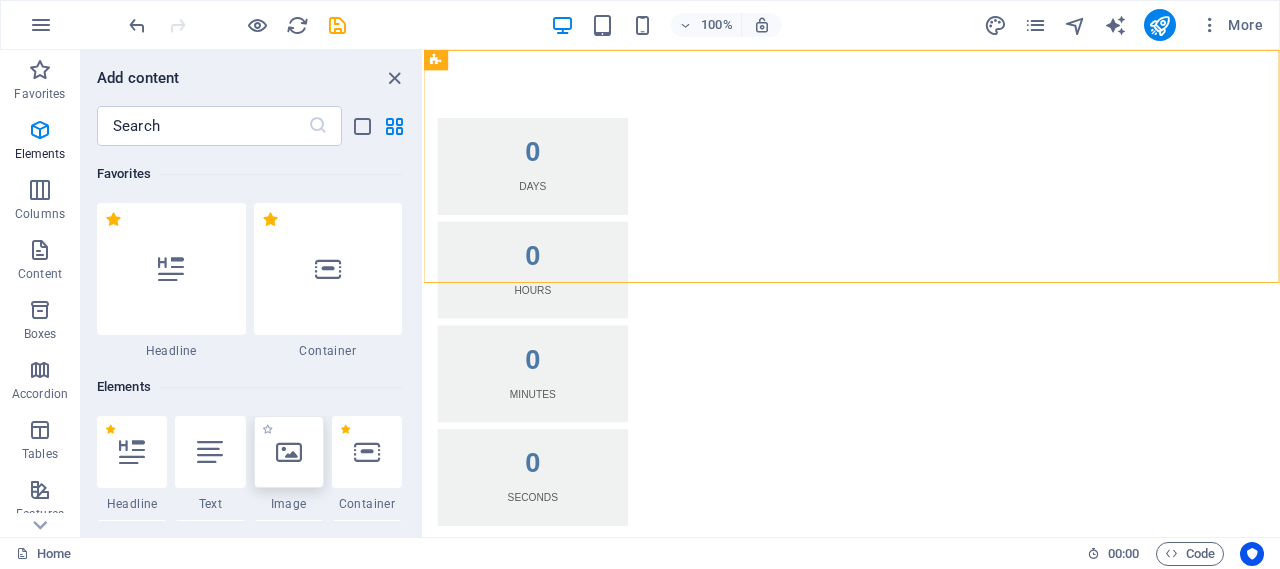 drag, startPoint x: 293, startPoint y: 239, endPoint x: 231, endPoint y: 45, distance: 203.6664 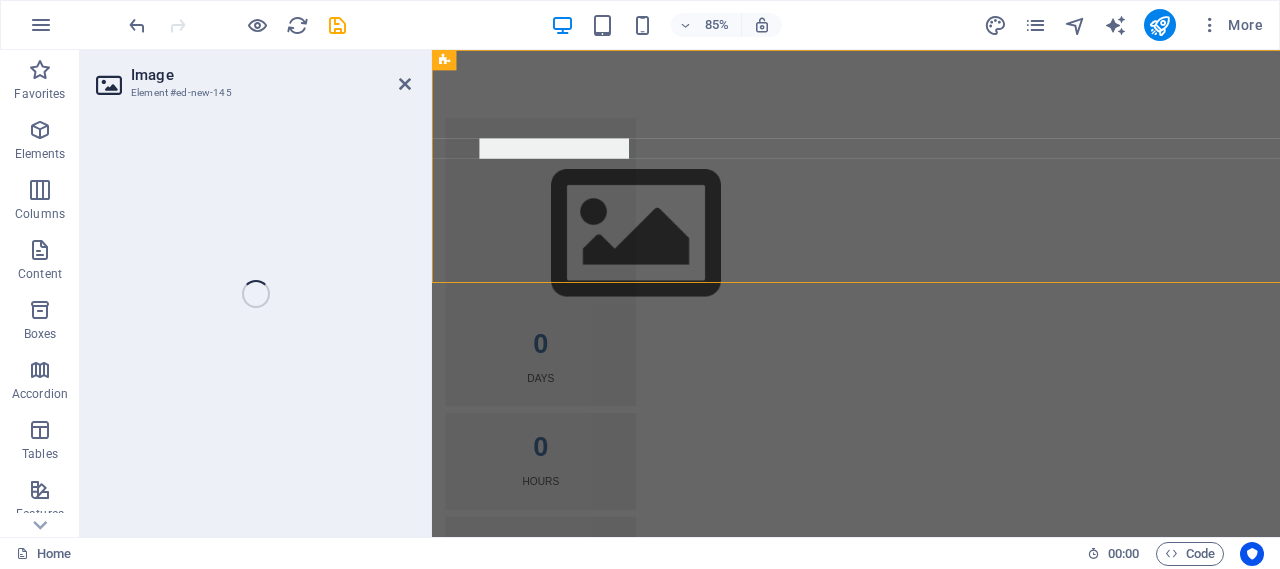 click on "Image Element #ed-new-145
H2   Image   Container   Button   4 columns   Container   Container   Button   Container   Container   Button   Container   Text   Countdown   Container   H3   Container   Text" at bounding box center [680, 293] 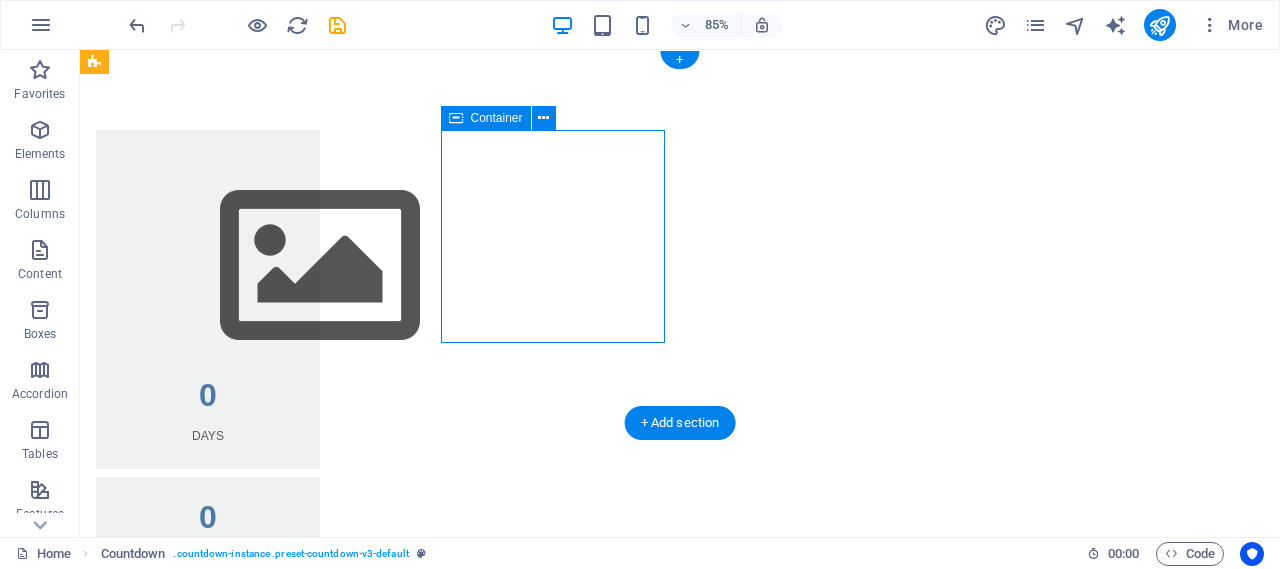 click on "0 Hours" at bounding box center [208, 534] 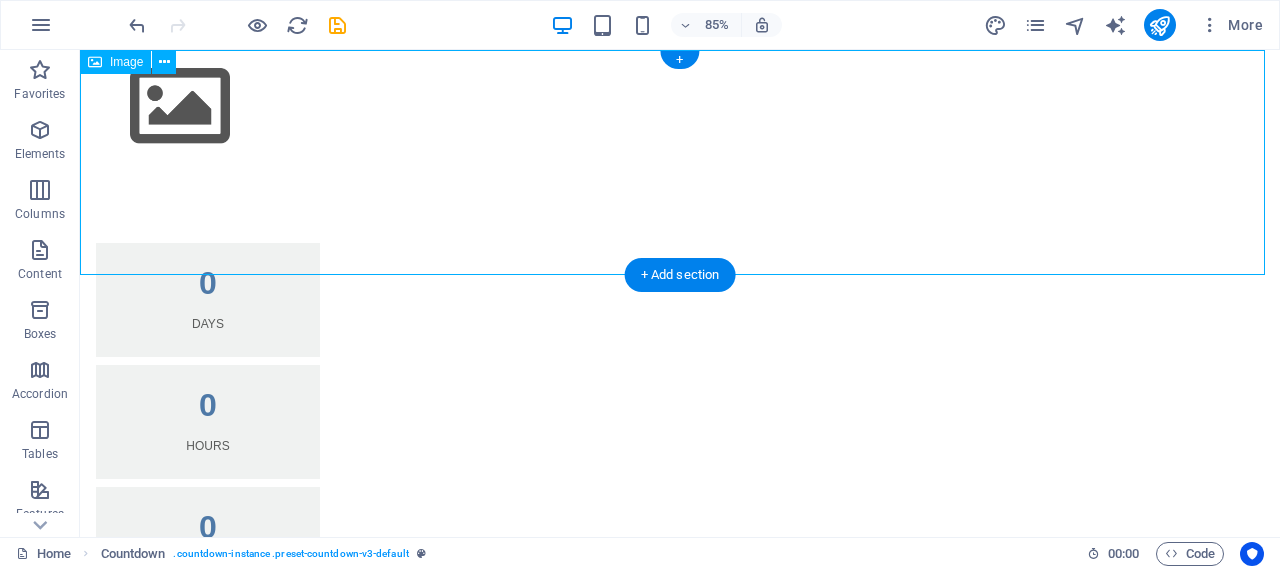 click at bounding box center [680, 106] 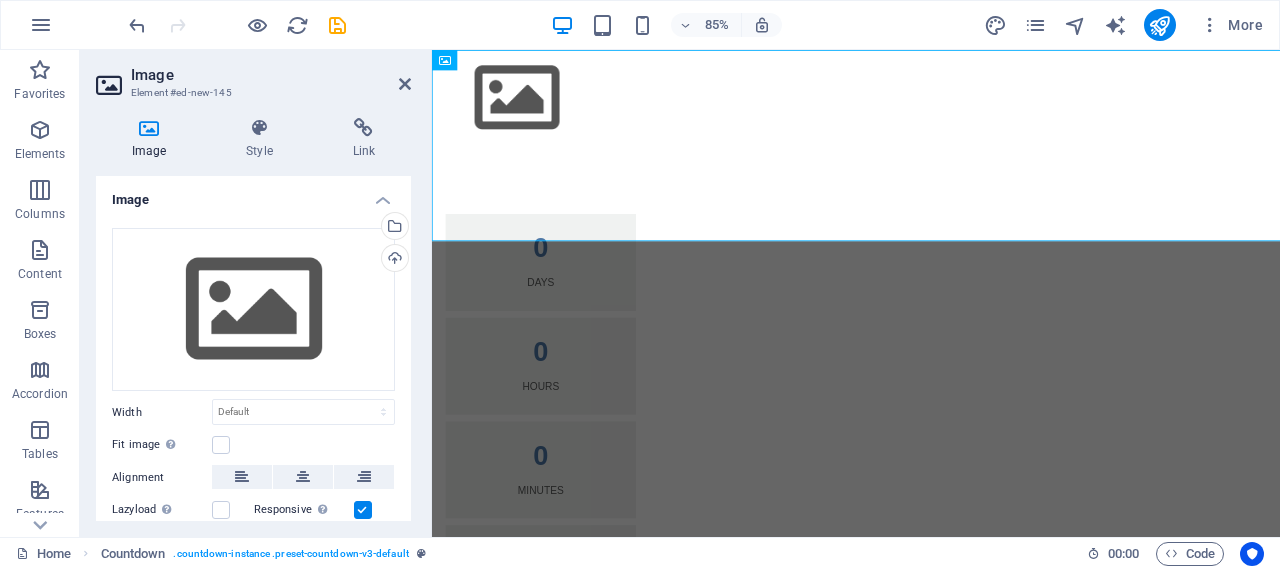 click on "Image Element #ed-new-145" at bounding box center [253, 76] 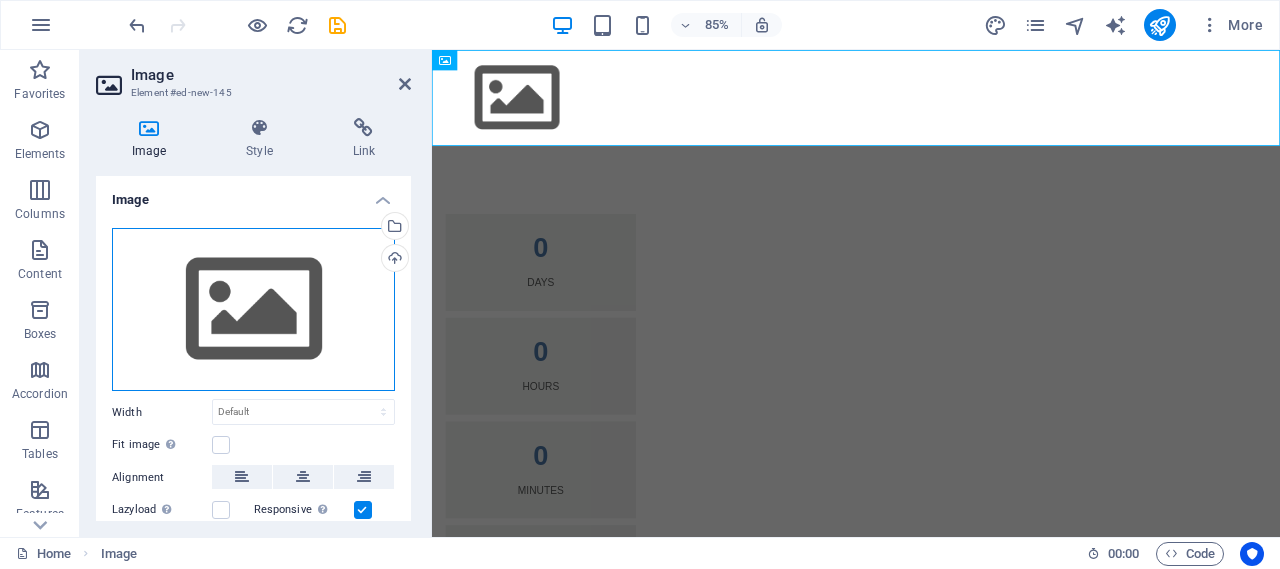 click on "Drag files here, click to choose files or select files from Files or our free stock photos & videos" at bounding box center (253, 310) 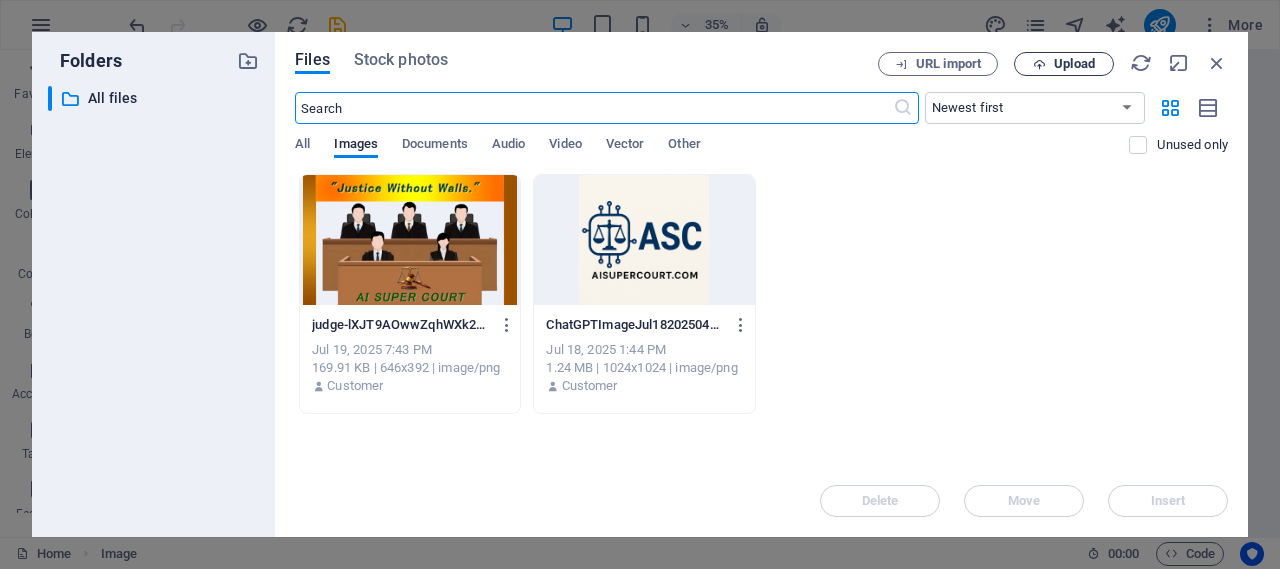 click on "Upload" at bounding box center (1074, 64) 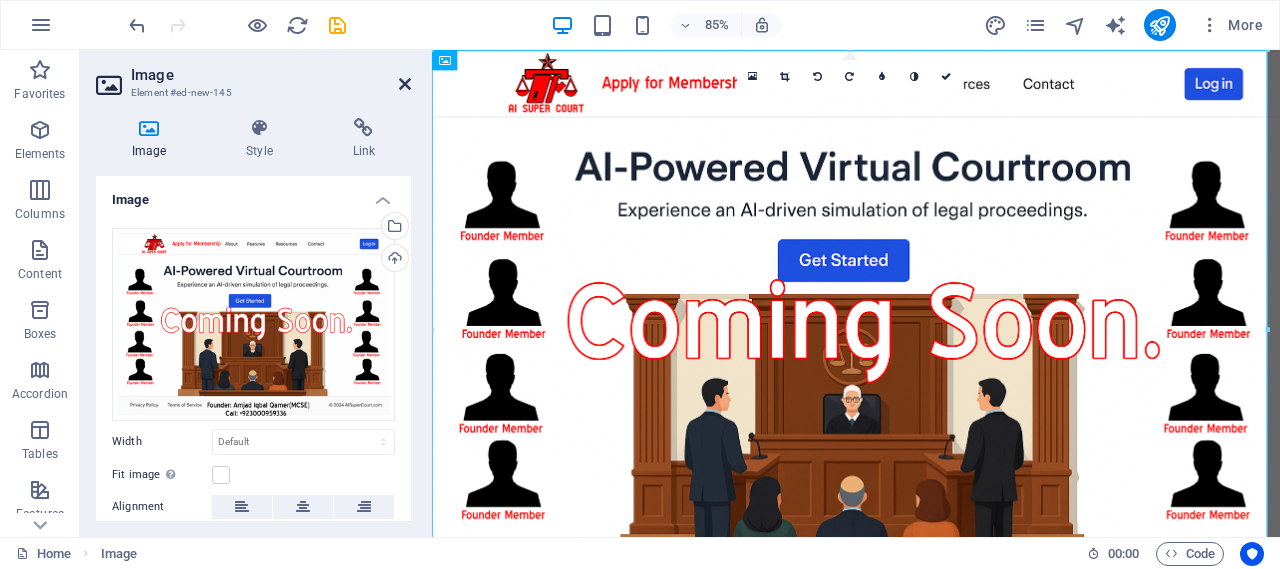 click at bounding box center [405, 84] 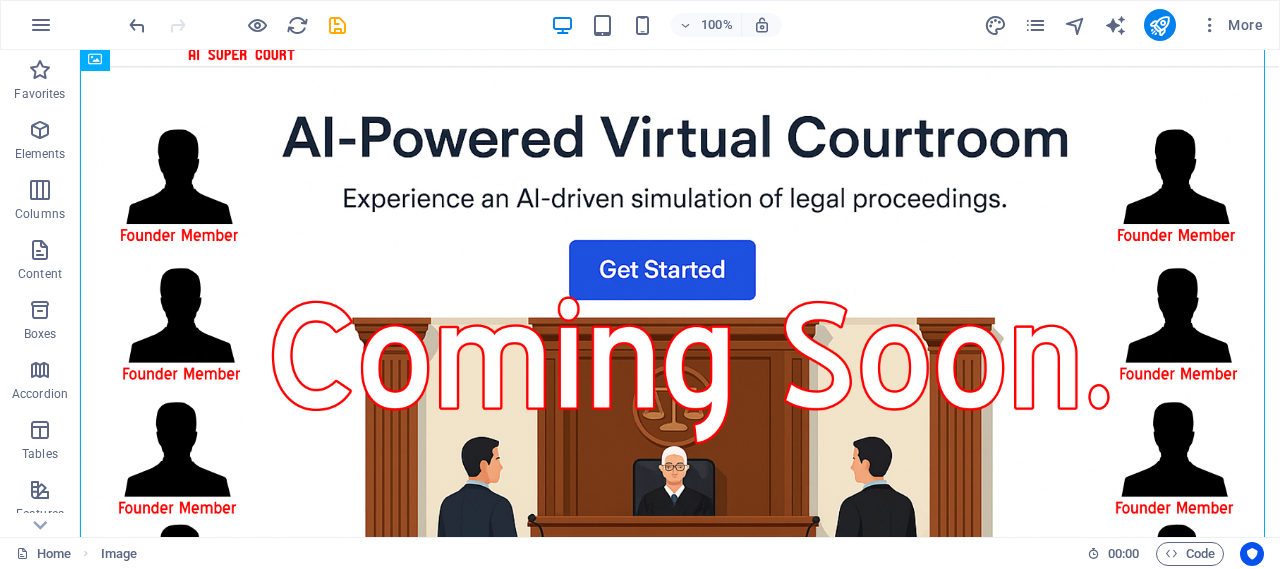 scroll, scrollTop: 0, scrollLeft: 0, axis: both 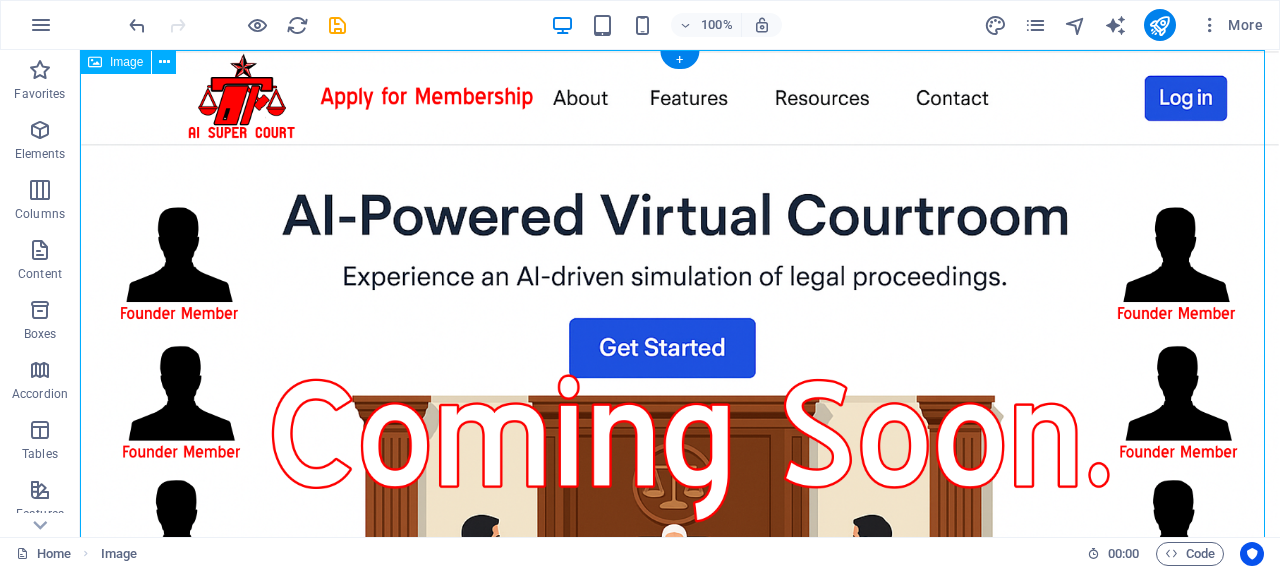 click at bounding box center (680, 452) 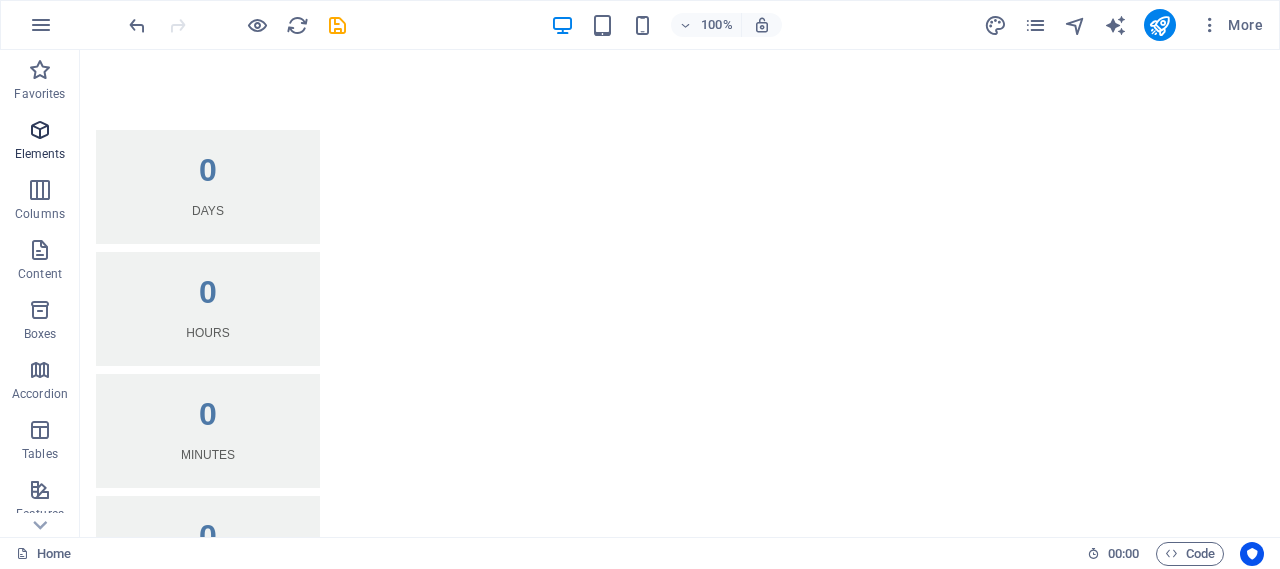 click at bounding box center [40, 130] 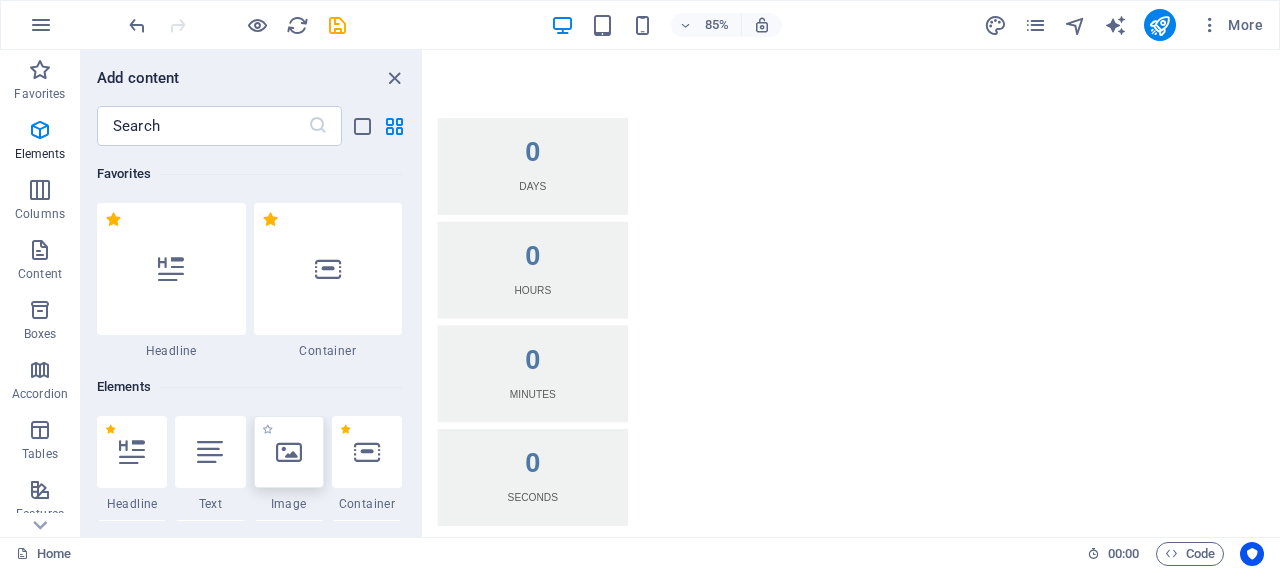 scroll, scrollTop: 213, scrollLeft: 0, axis: vertical 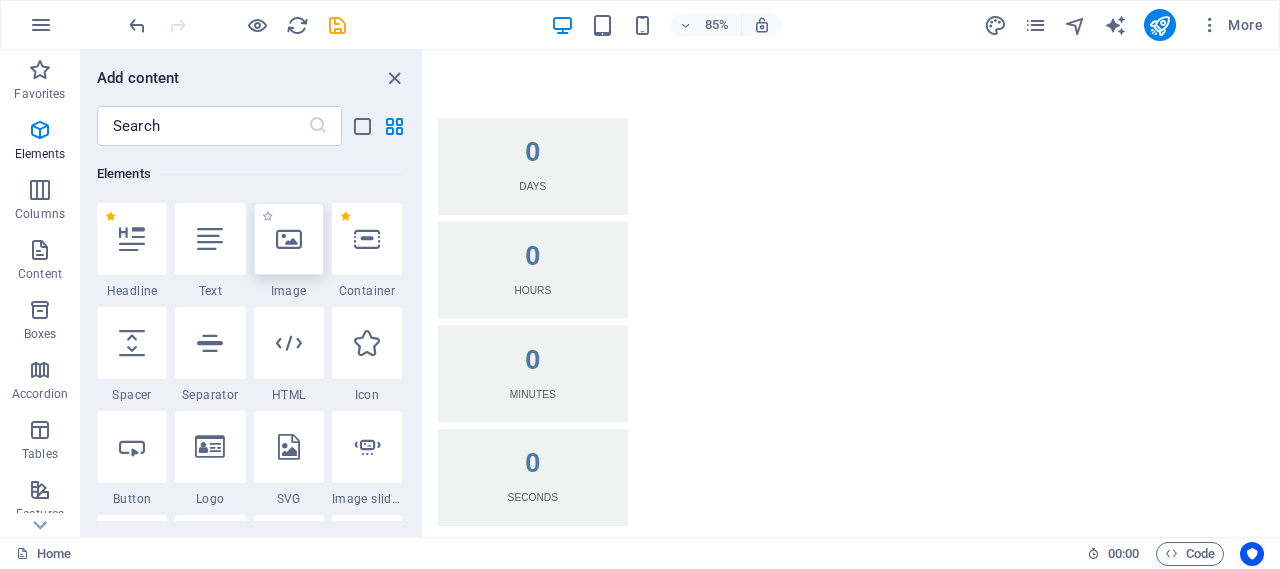 click at bounding box center (289, 239) 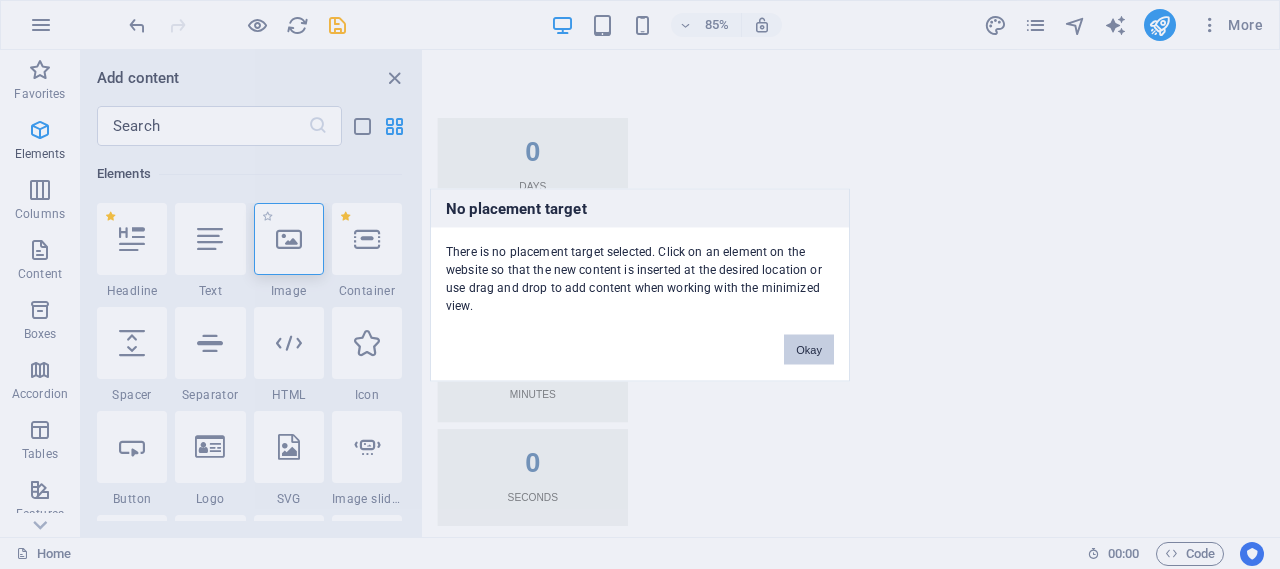 click on "No placement target There is no placement target selected. Click on an element on the website so that the new content is inserted at the desired location or use drag and drop to add content when working with the minimized view. Okay" at bounding box center (640, 284) 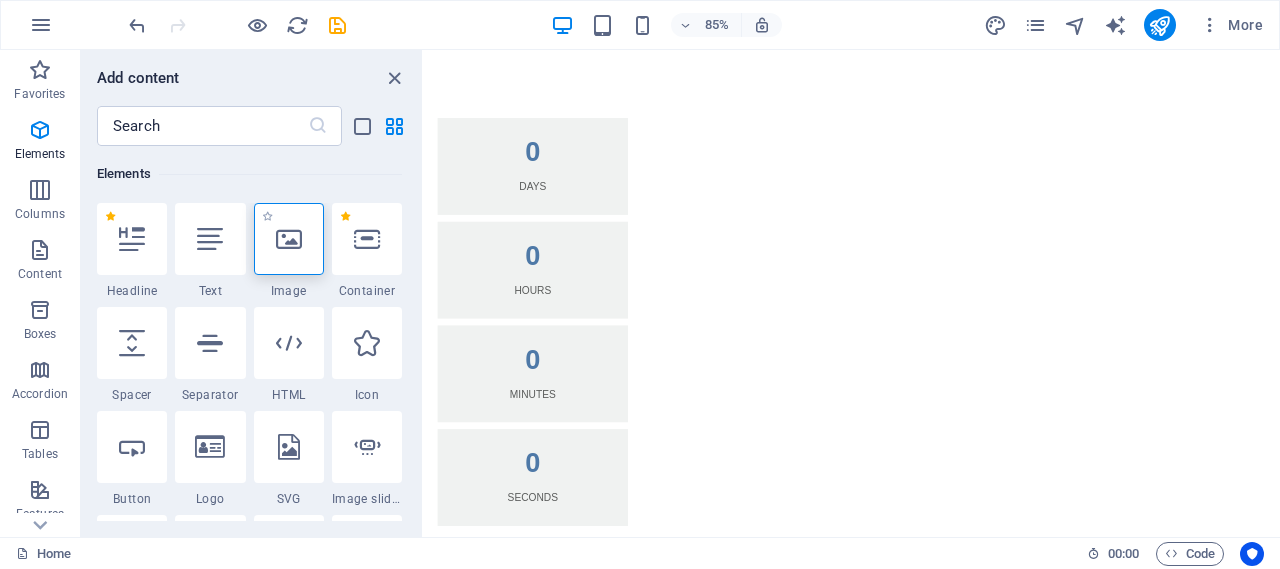 click at bounding box center [289, 239] 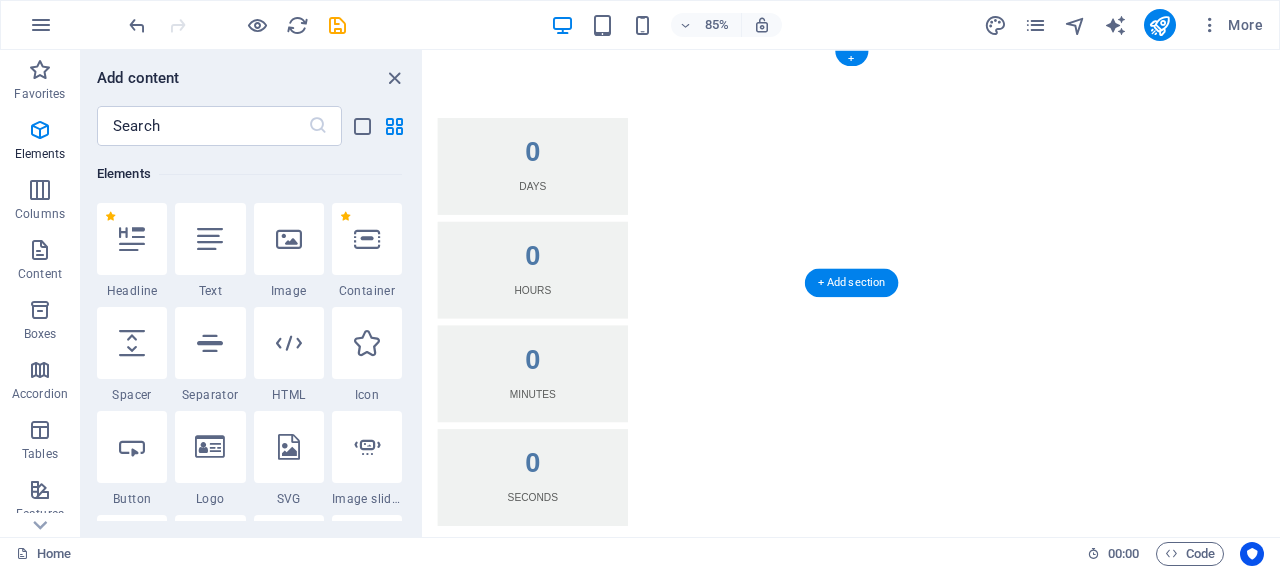 click on "0 Days 0 Hours 0 Minutes 0 Seconds" at bounding box center (927, 370) 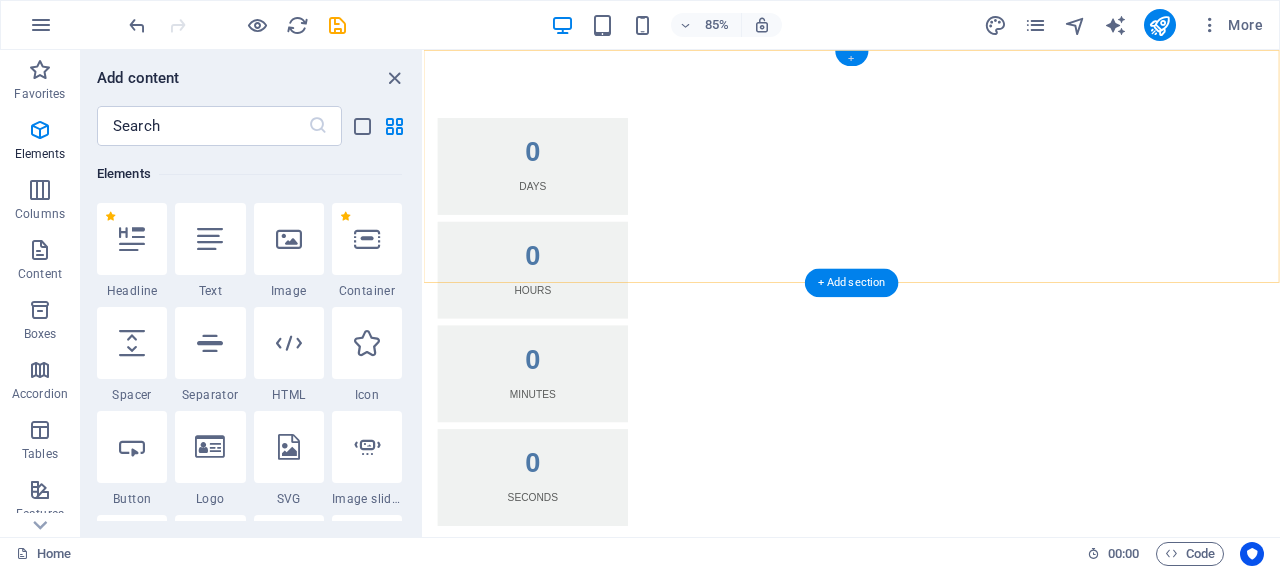 click on "+" at bounding box center (851, 58) 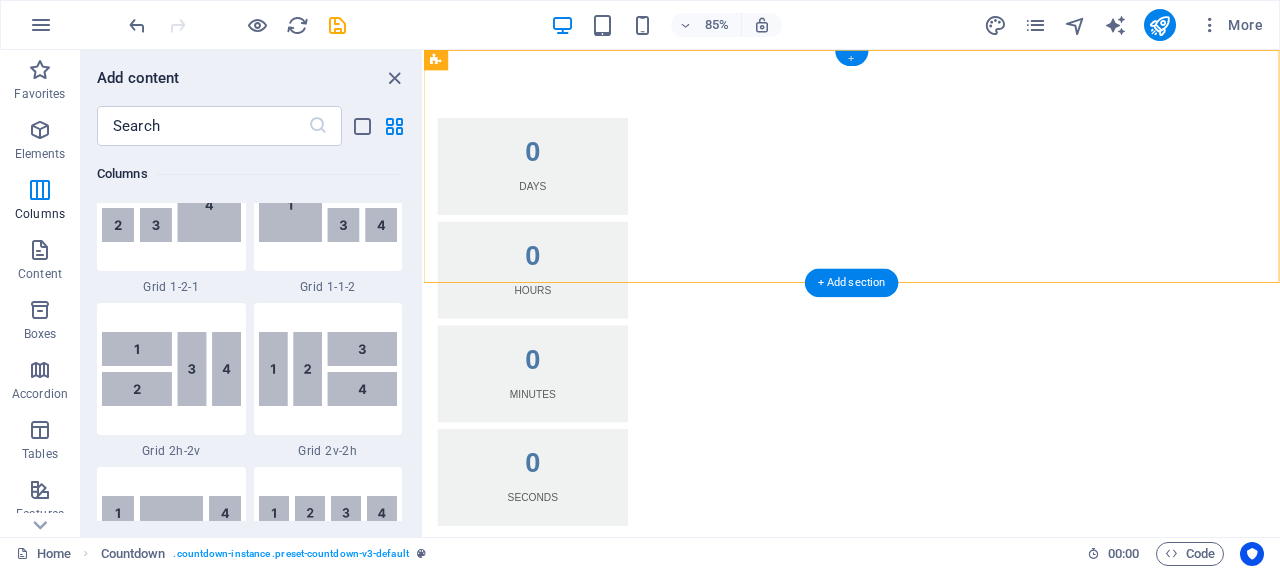 scroll, scrollTop: 3499, scrollLeft: 0, axis: vertical 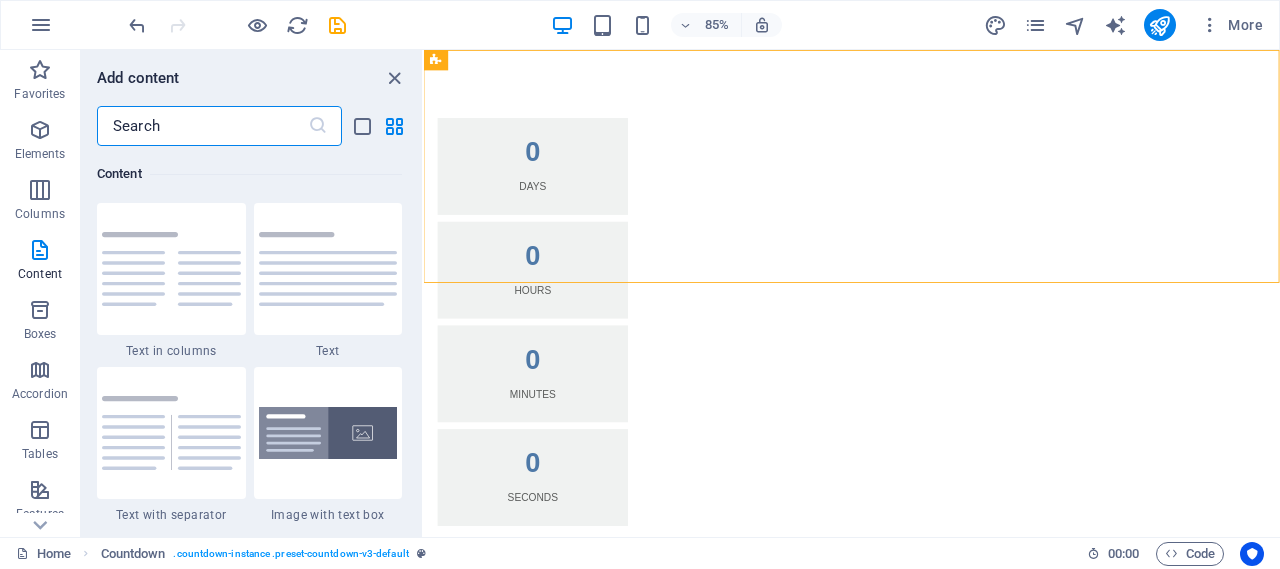click at bounding box center (202, 126) 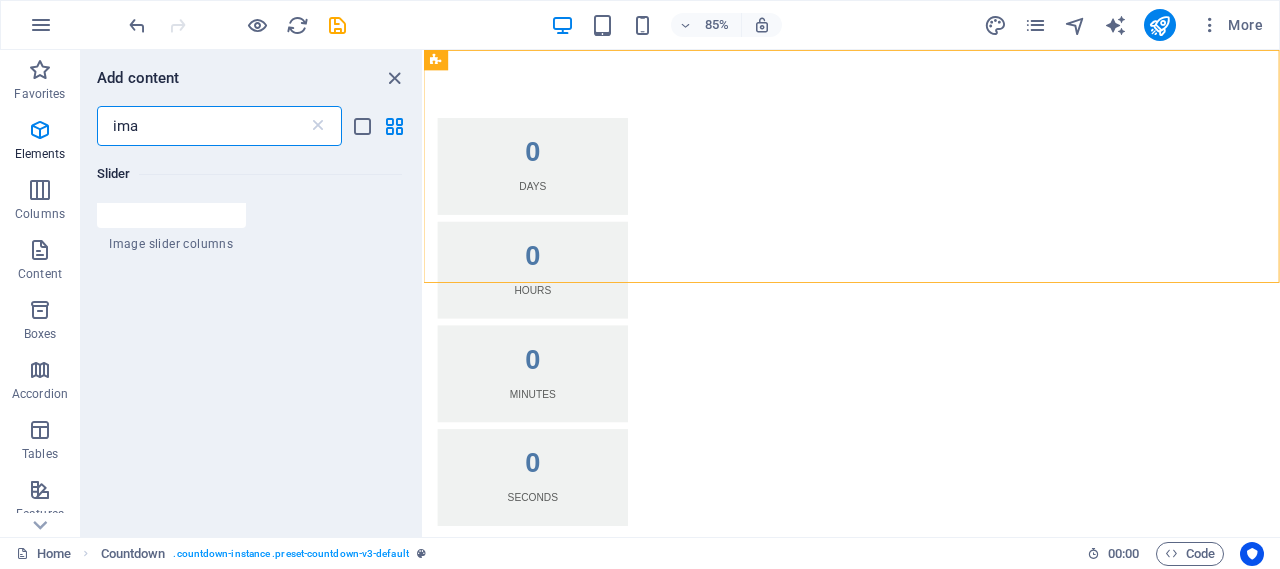 scroll, scrollTop: 0, scrollLeft: 0, axis: both 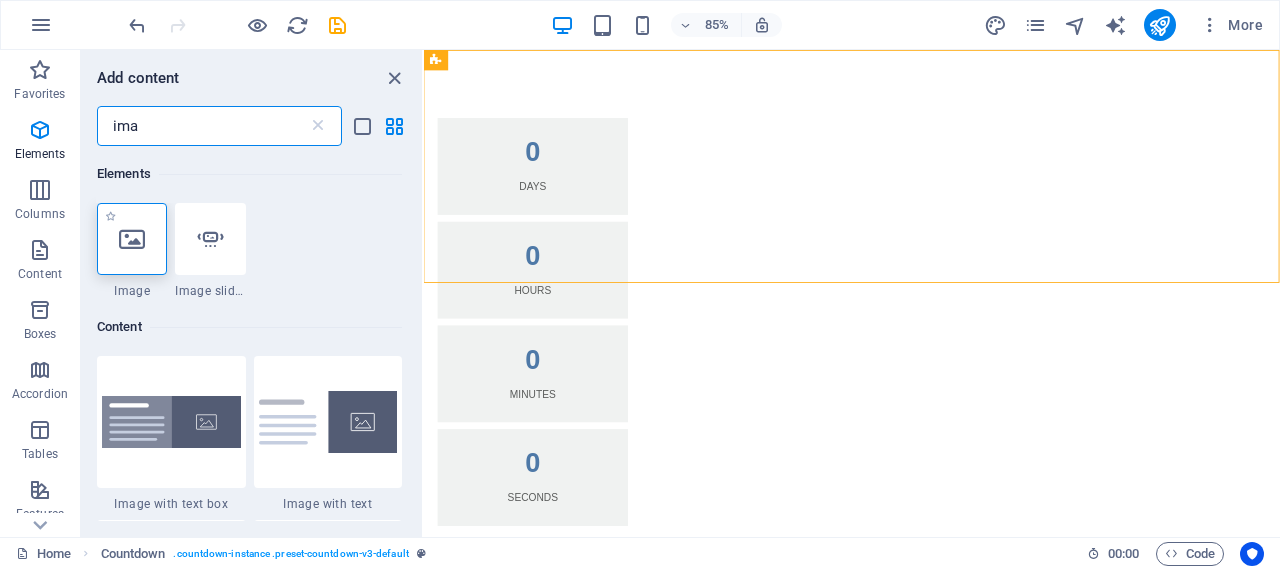 type on "ima" 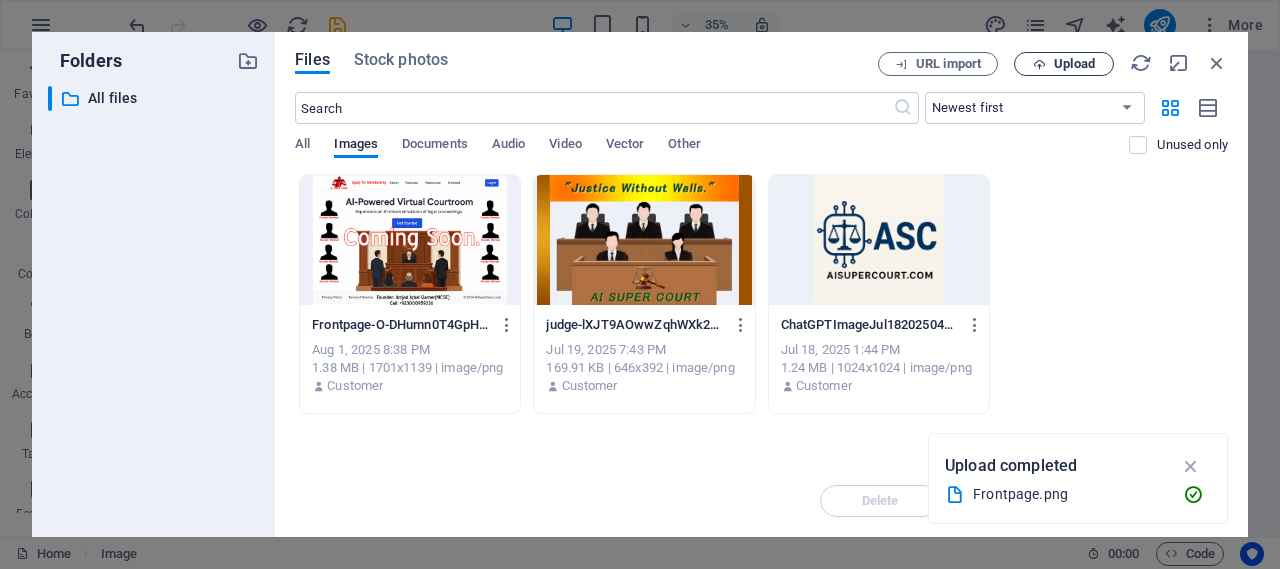 click on "Upload" at bounding box center [1074, 64] 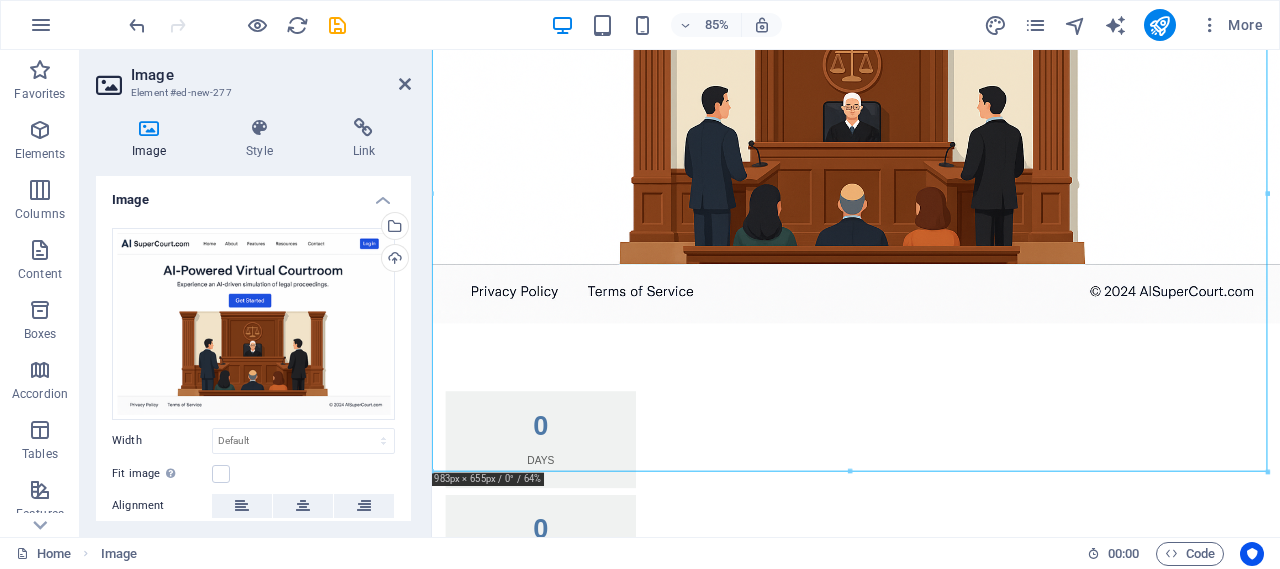 scroll, scrollTop: 0, scrollLeft: 0, axis: both 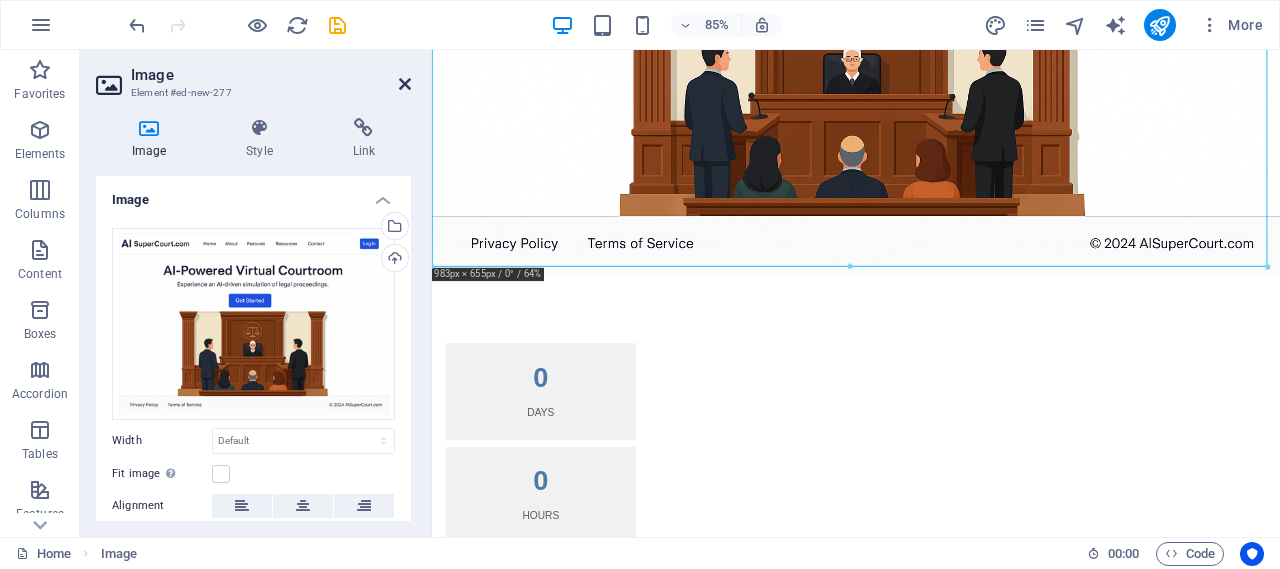 click at bounding box center (405, 84) 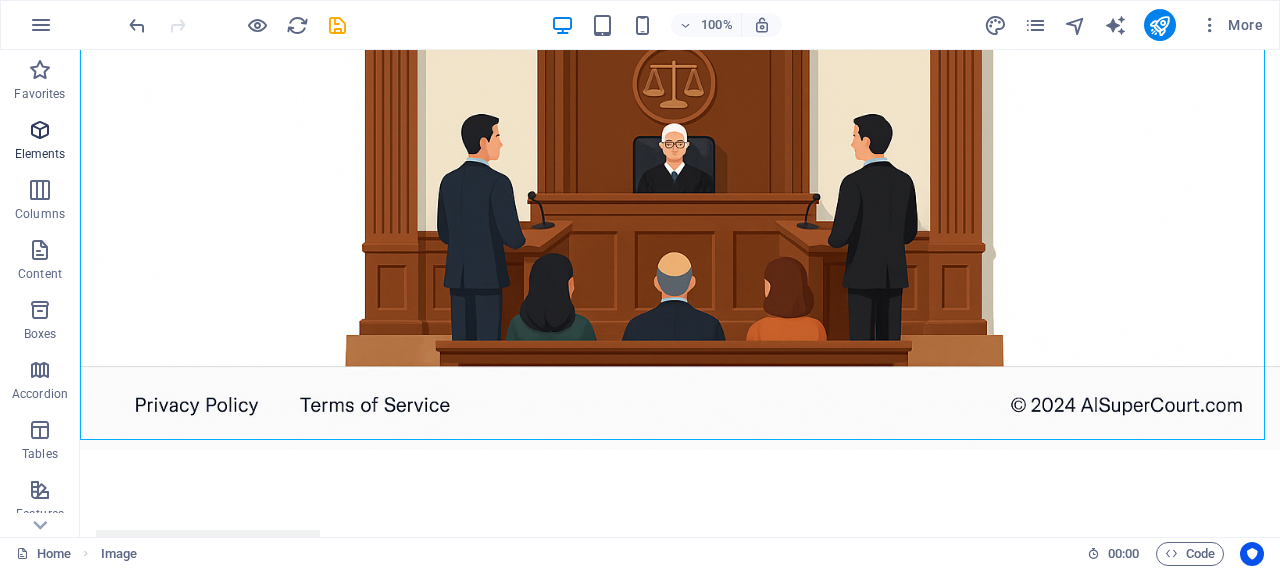 click at bounding box center (40, 130) 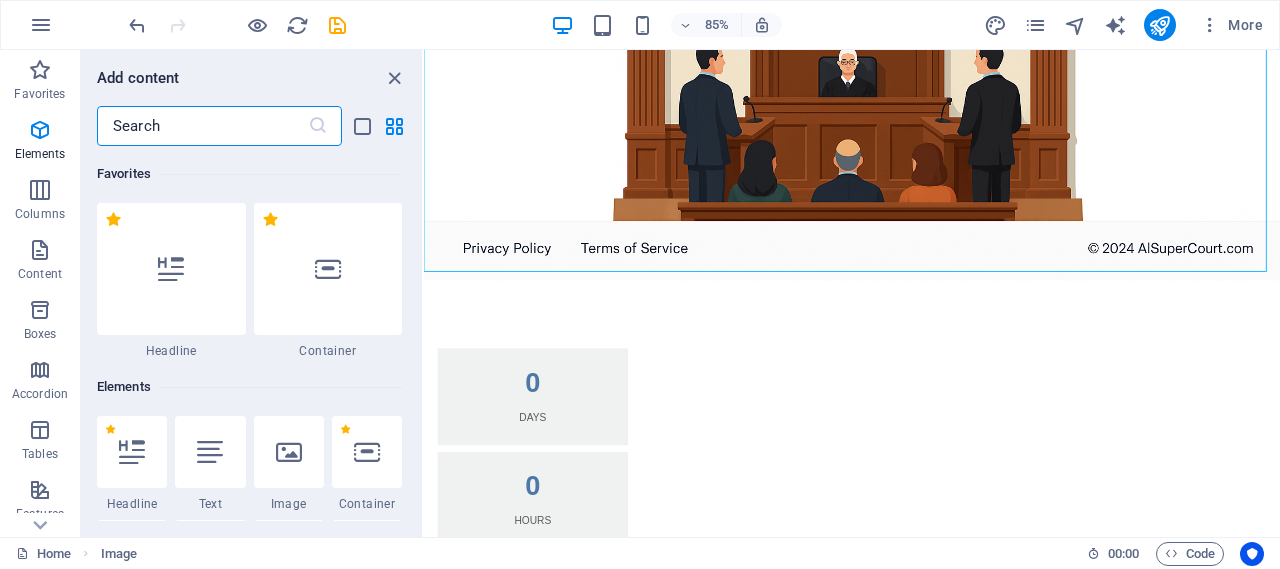 scroll, scrollTop: 213, scrollLeft: 0, axis: vertical 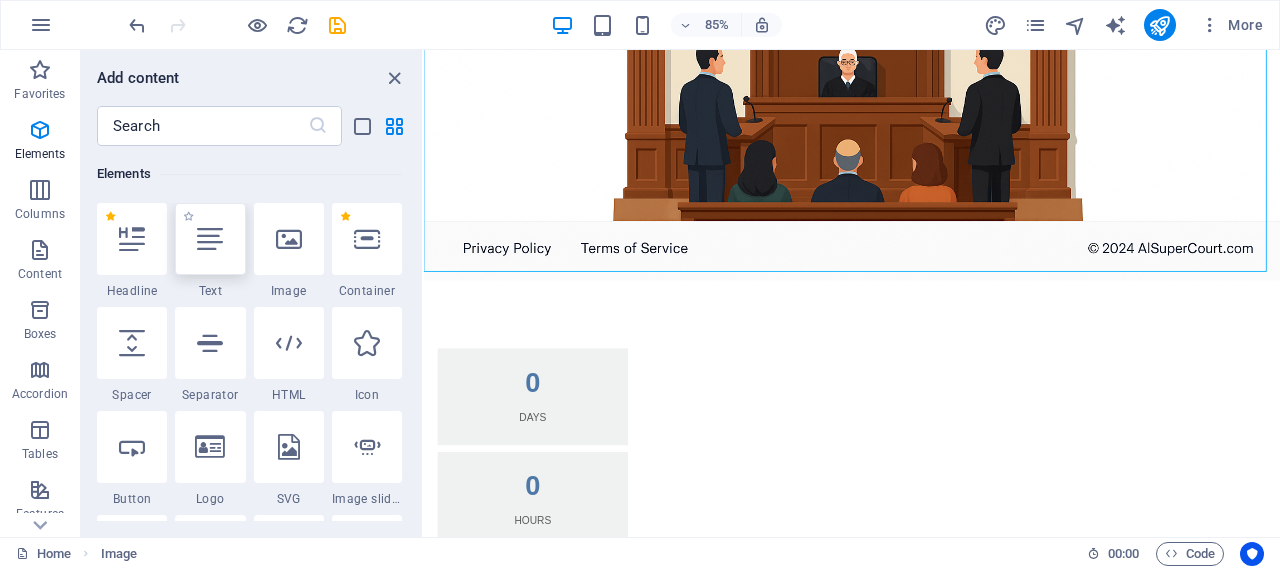 click at bounding box center [210, 239] 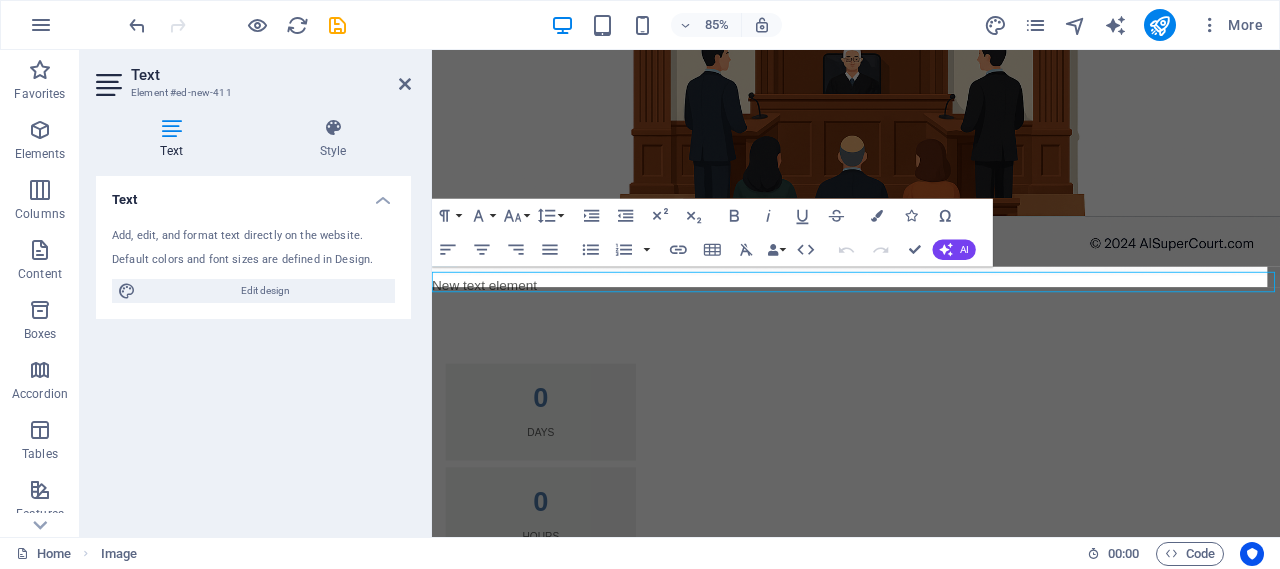 type 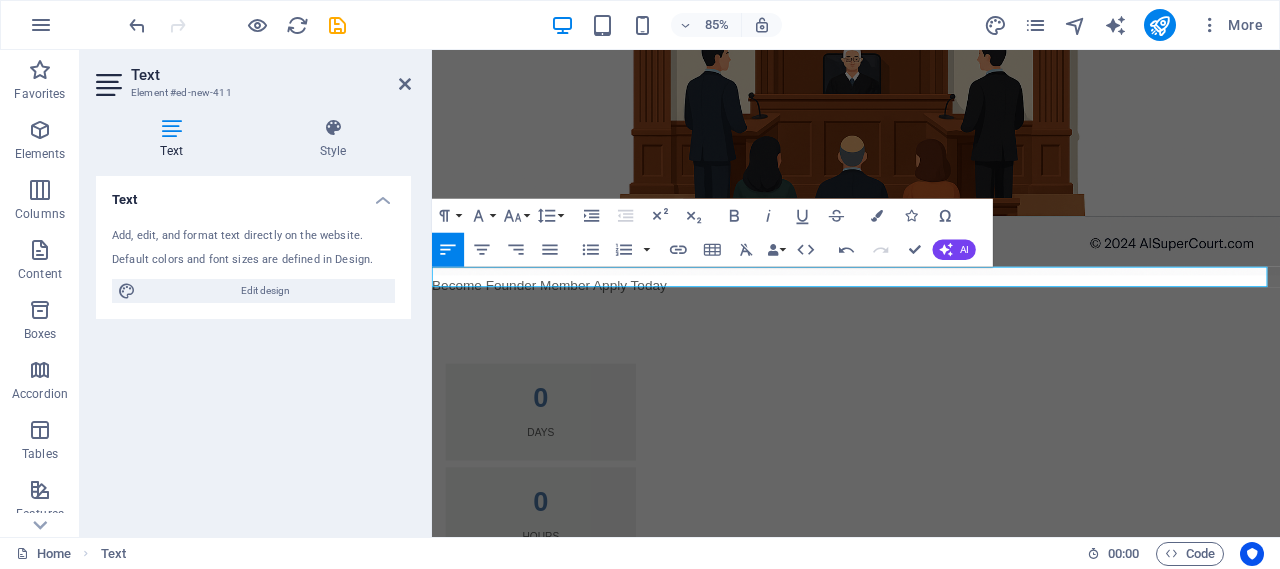 click on "Become Founder Member Apply Today" at bounding box center (931, 327) 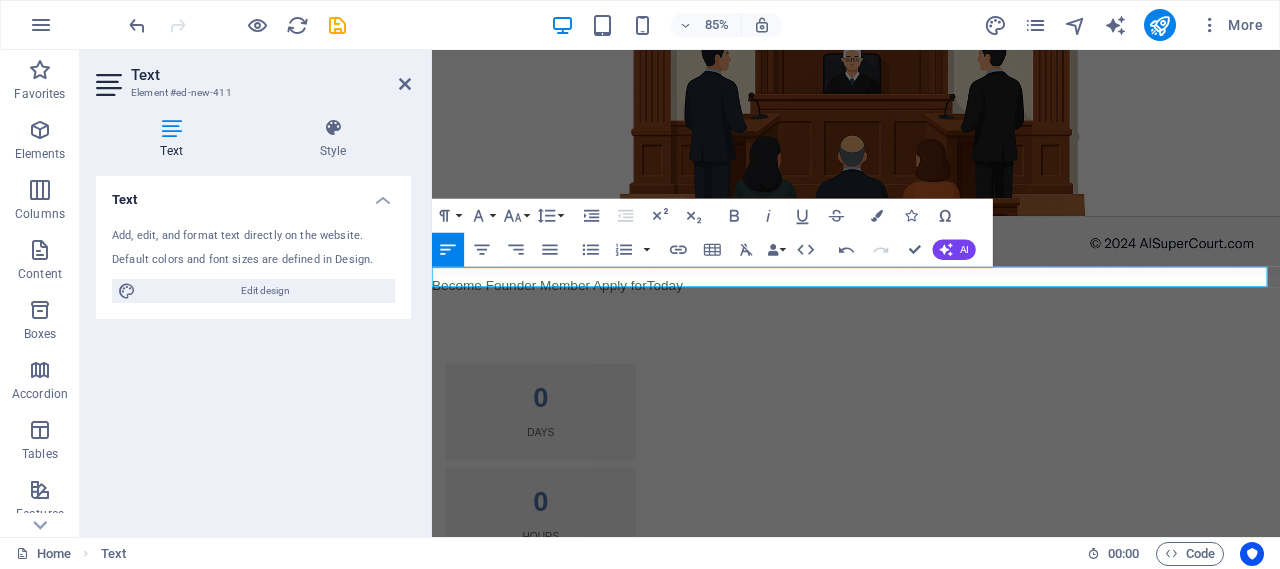 click on "Become Founder Member Apply for  Today" at bounding box center [931, 327] 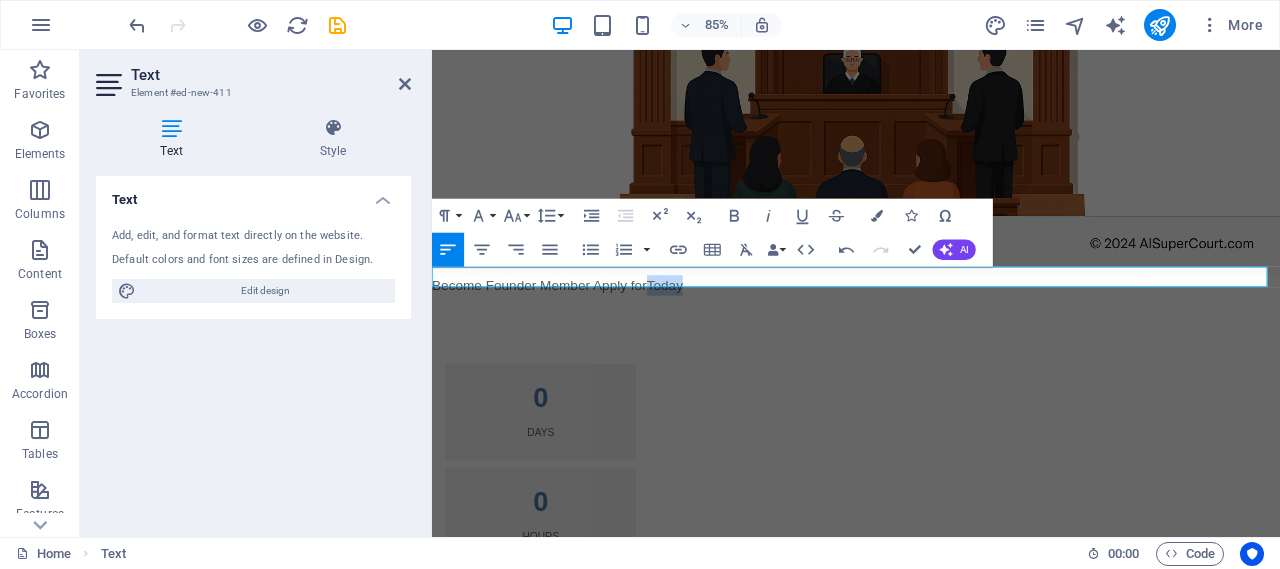 drag, startPoint x: 735, startPoint y: 317, endPoint x: 691, endPoint y: 320, distance: 44.102154 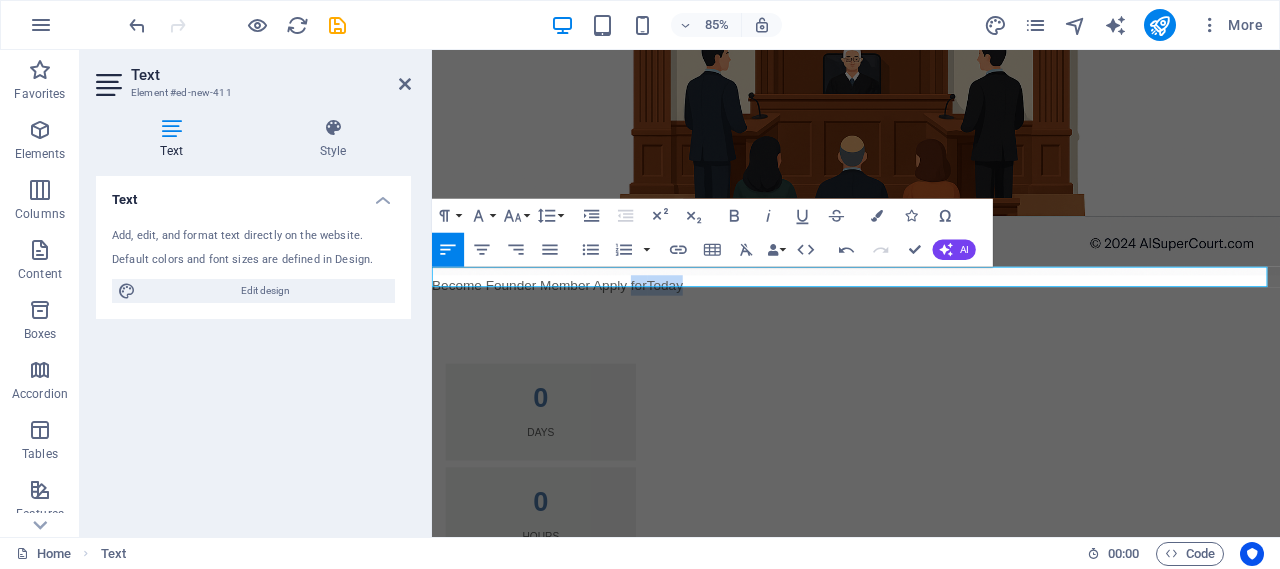 drag, startPoint x: 666, startPoint y: 318, endPoint x: 794, endPoint y: 317, distance: 128.0039 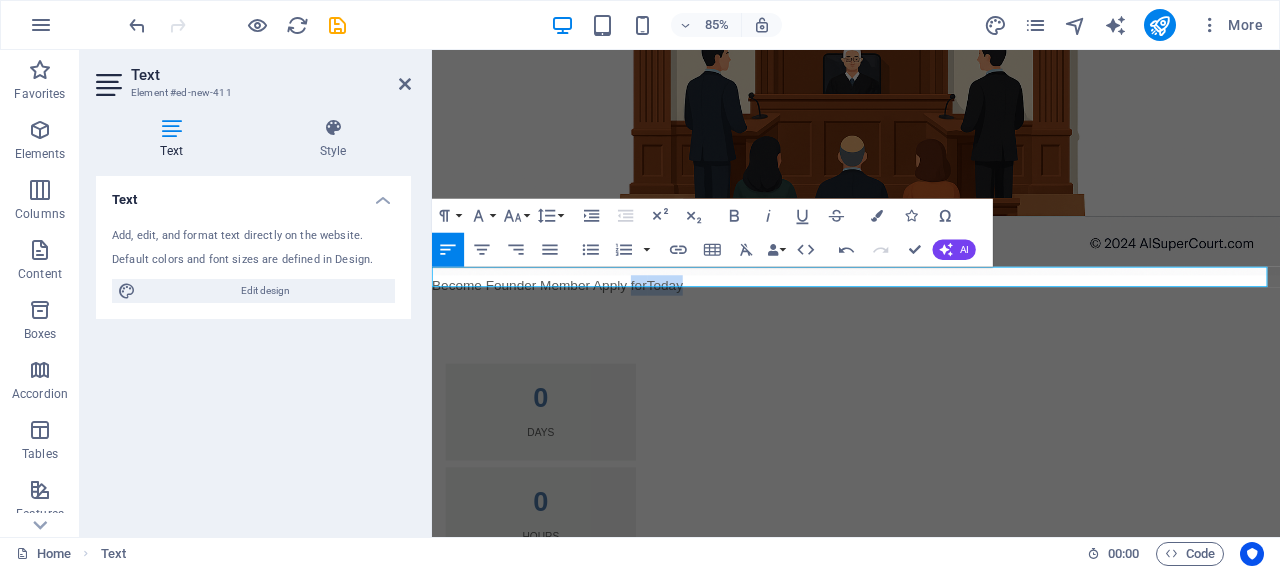click on "Become Founder Member Apply for  Today" at bounding box center (931, 327) 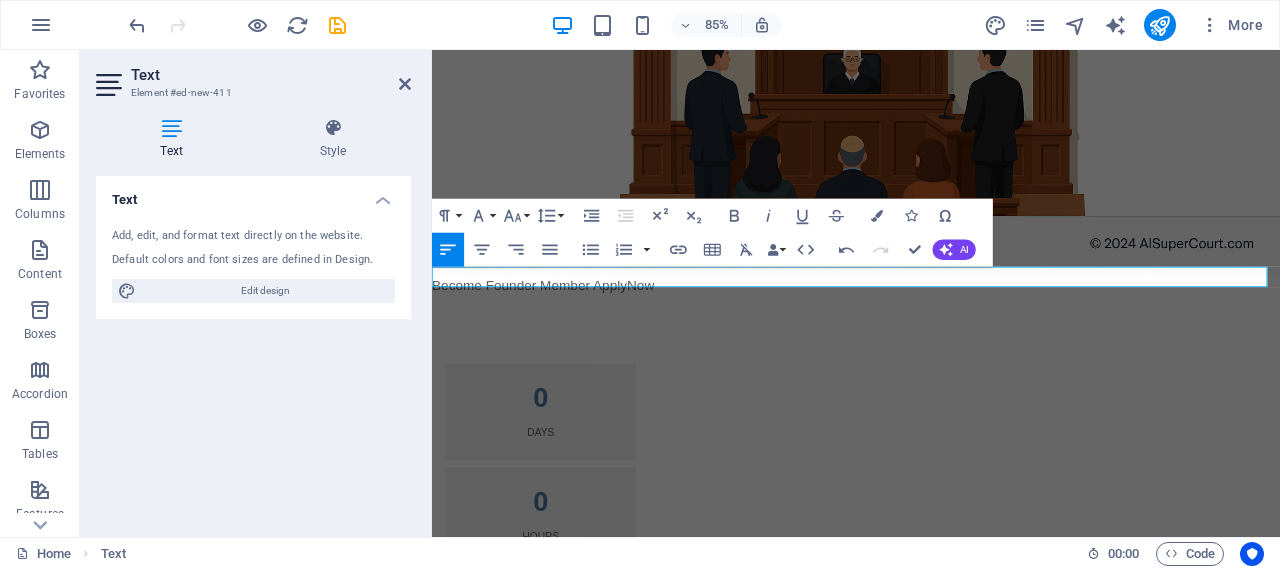 click on "Become Founder Member ApplyNow" at bounding box center (931, 327) 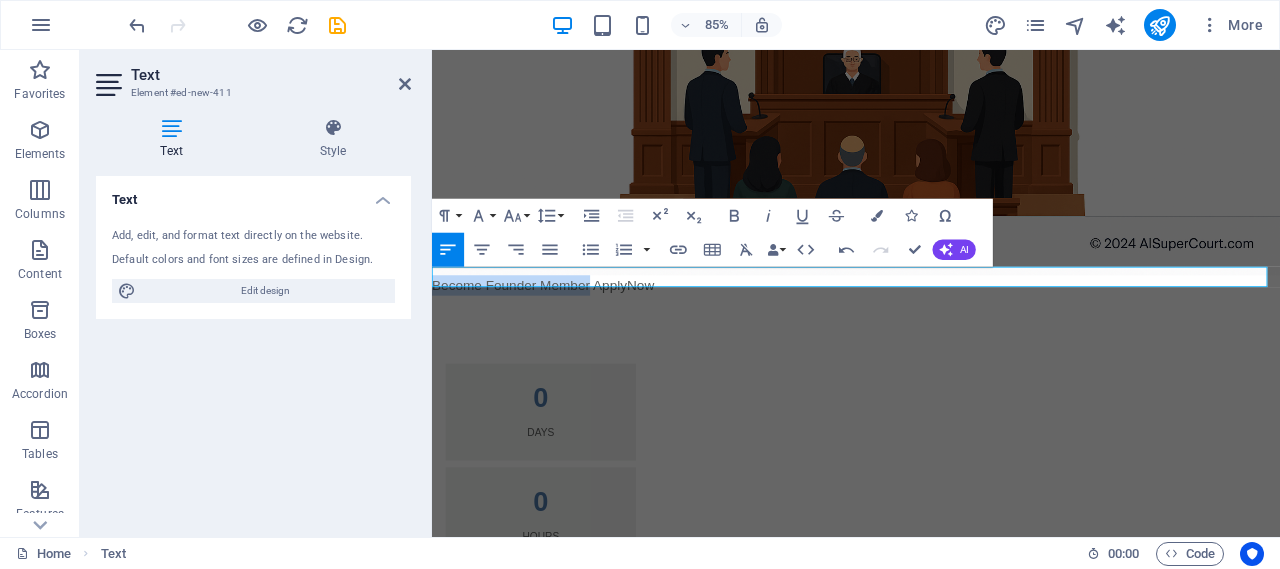 drag, startPoint x: 617, startPoint y: 320, endPoint x: 423, endPoint y: 313, distance: 194.12625 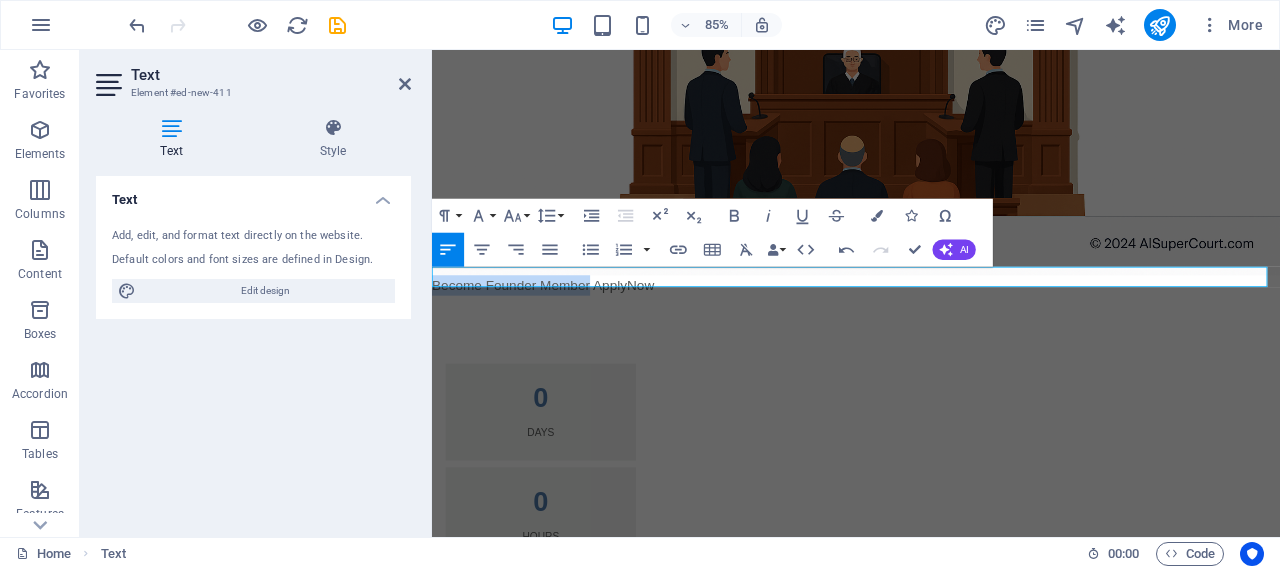 click on "Skip to main content
Become Founder Member Apply  Now 0 Days 0 Hours 0 Minutes 0 Seconds Coming Soon! Contact: [EMAIL]" at bounding box center (931, 385) 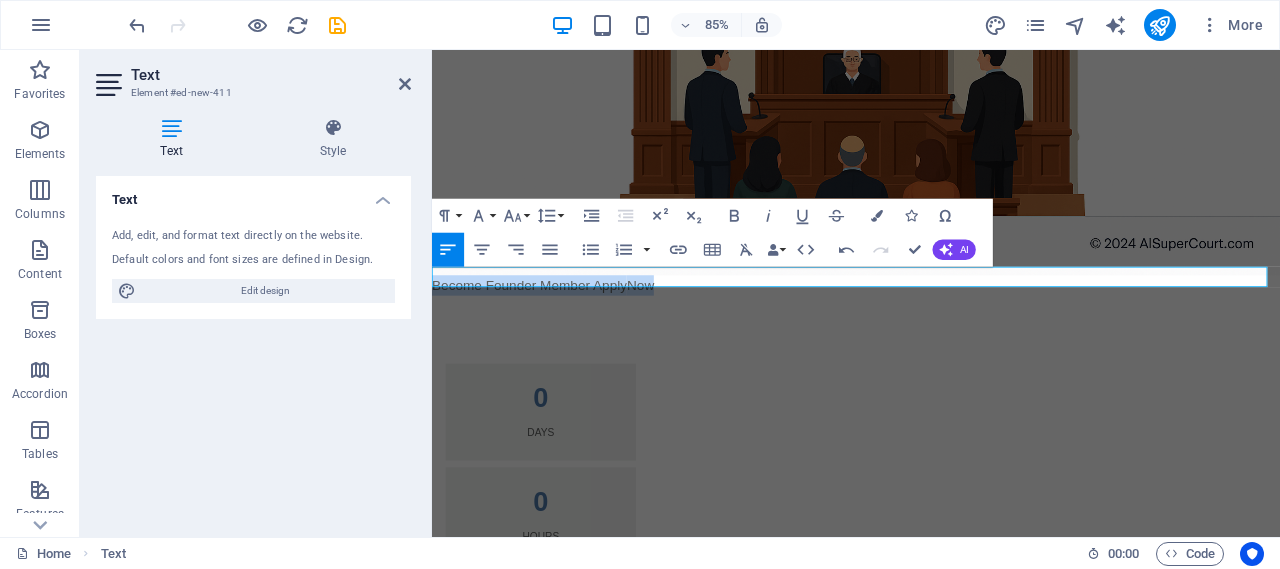 drag, startPoint x: 717, startPoint y: 314, endPoint x: 404, endPoint y: 311, distance: 313.01437 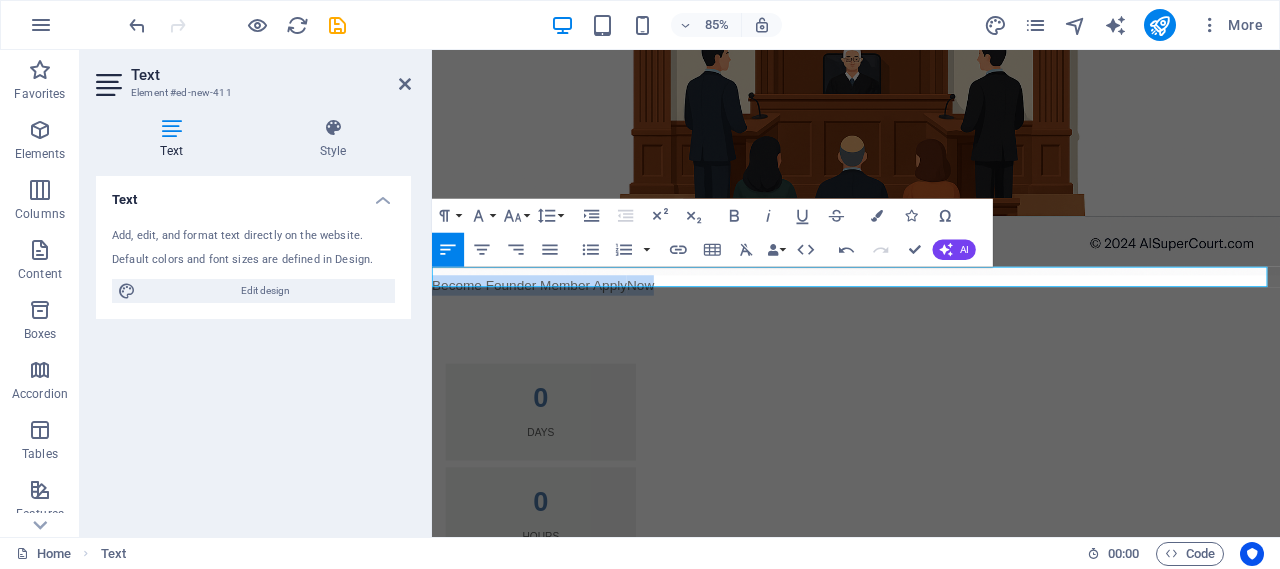 click on "Skip to main content
Become Founder Member Apply  Now 0 Days 0 Hours 0 Minutes 0 Seconds Coming Soon! Contact: [EMAIL]" at bounding box center [931, 385] 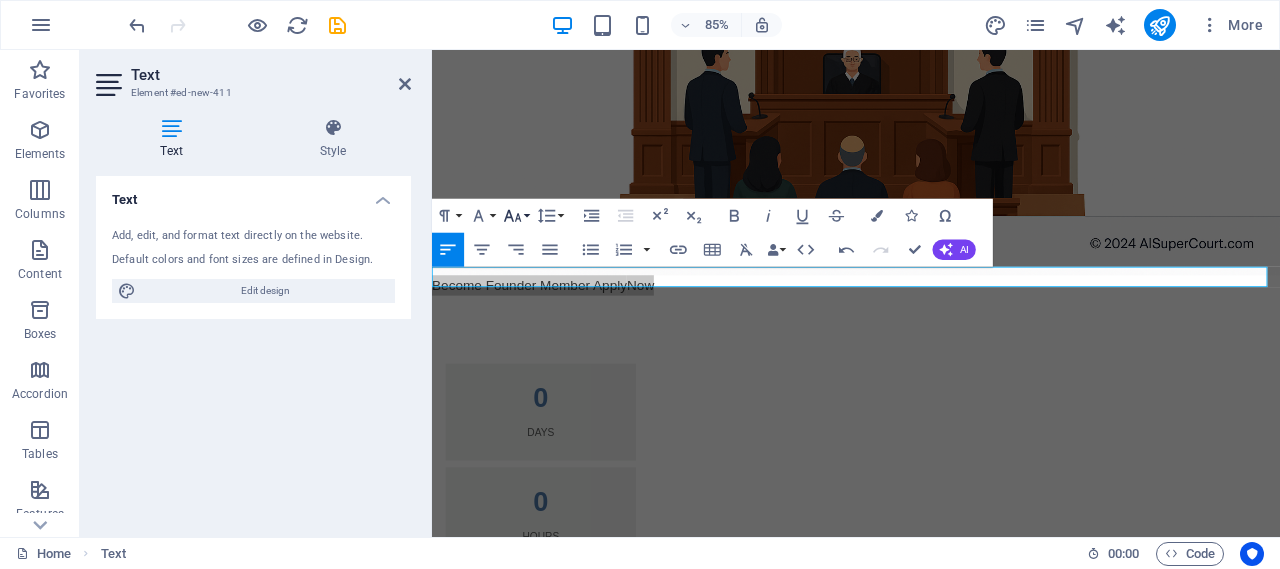 click 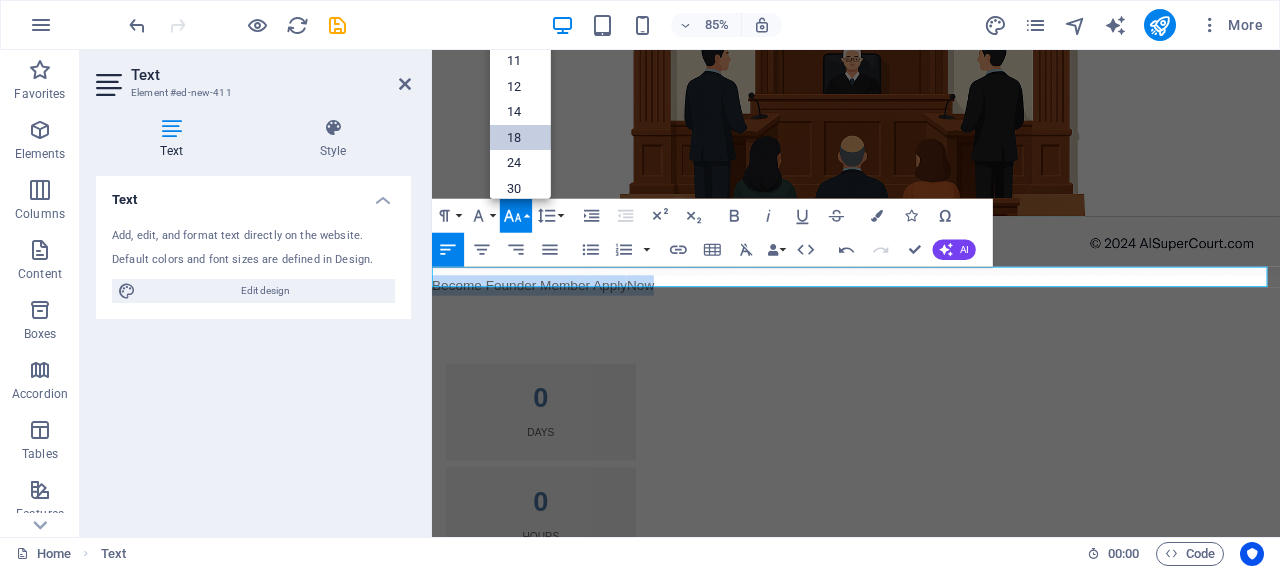 click on "18" at bounding box center [520, 138] 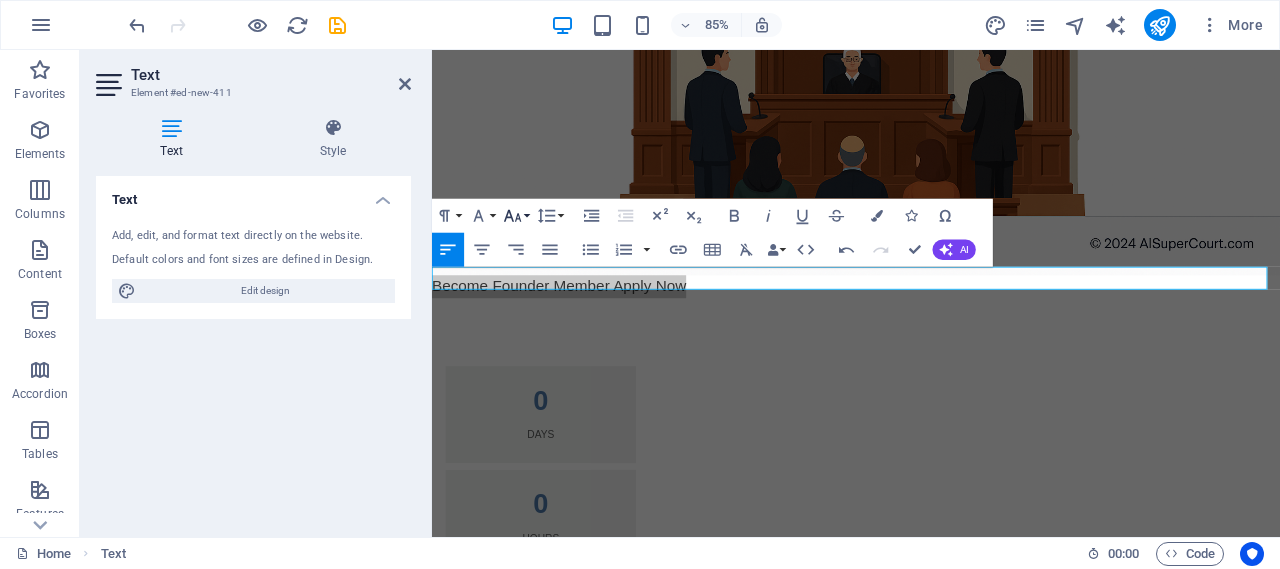 click on "Font Size" at bounding box center (516, 216) 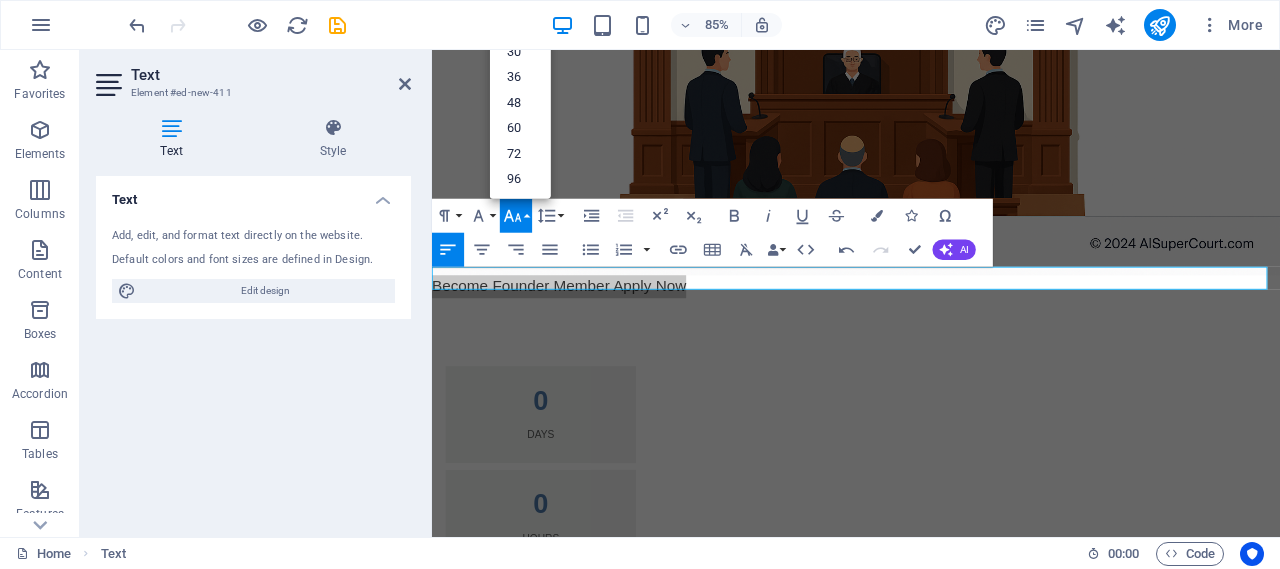 scroll, scrollTop: 161, scrollLeft: 0, axis: vertical 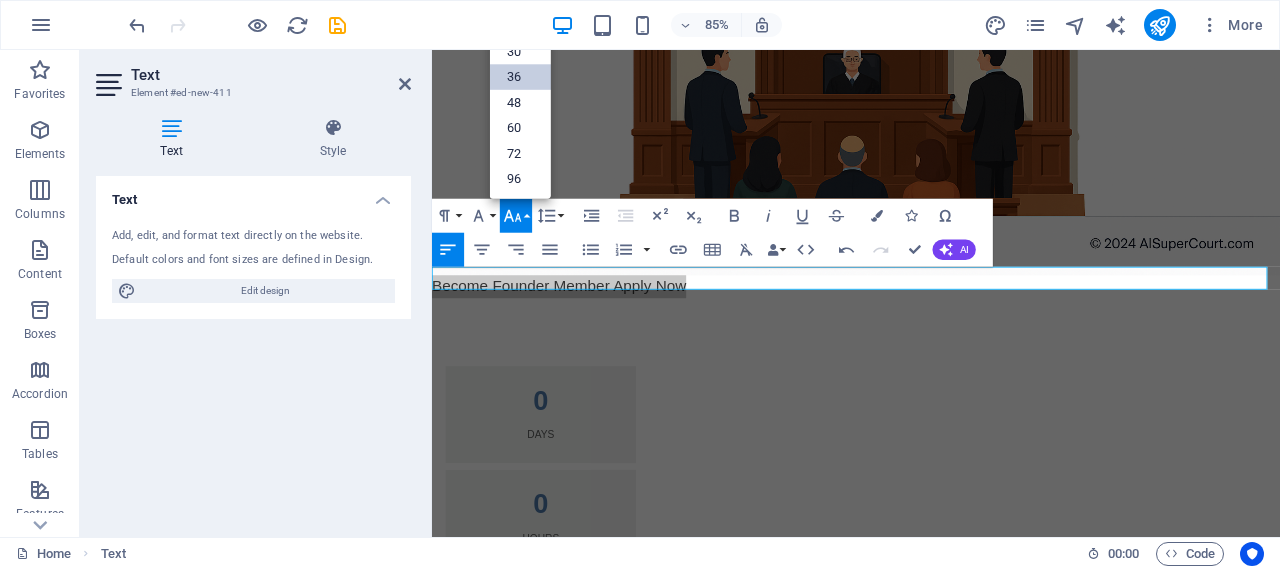 drag, startPoint x: 515, startPoint y: 77, endPoint x: 272, endPoint y: 261, distance: 304.80322 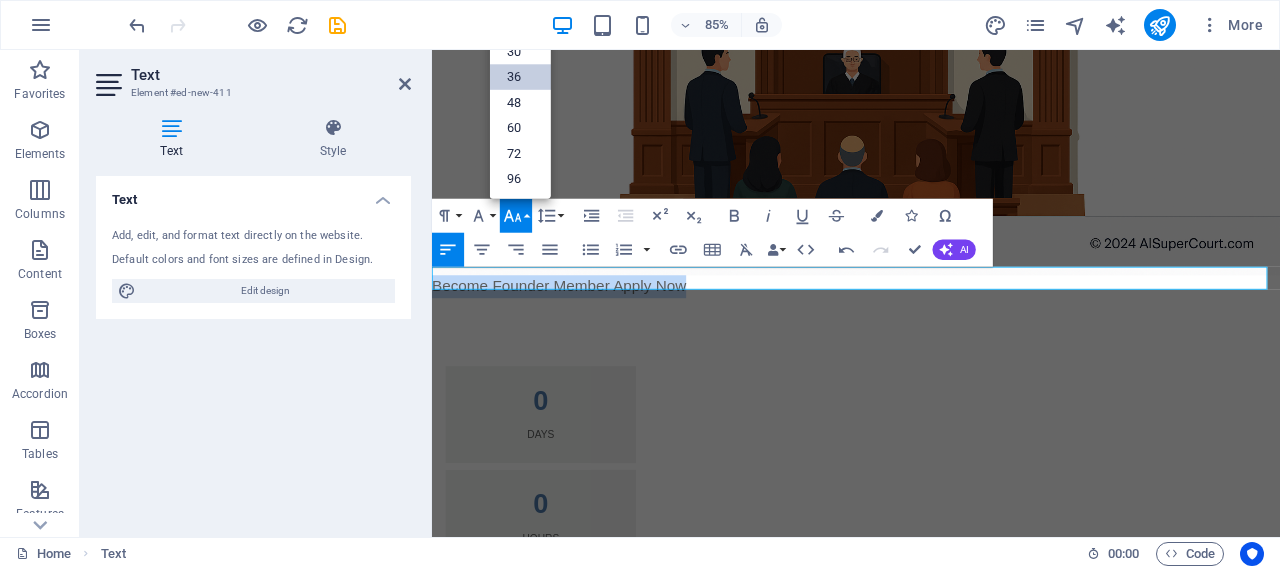 click on "36" at bounding box center (520, 78) 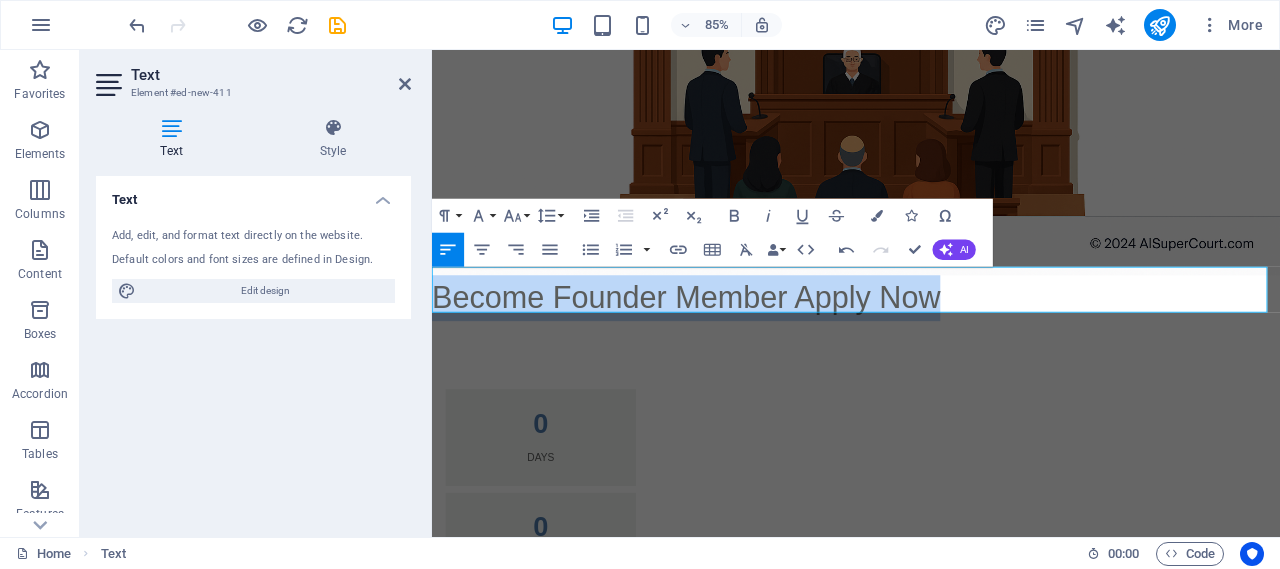 click on "Become Founder Member Apply Now" at bounding box center [931, 342] 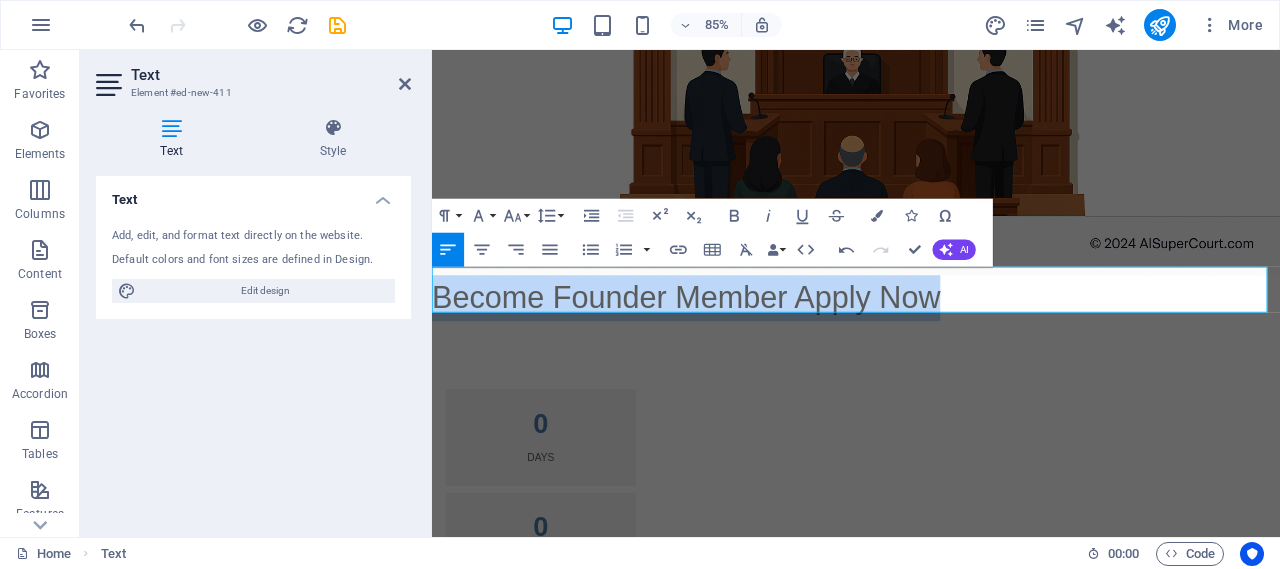 drag, startPoint x: 1062, startPoint y: 335, endPoint x: 366, endPoint y: 332, distance: 696.0065 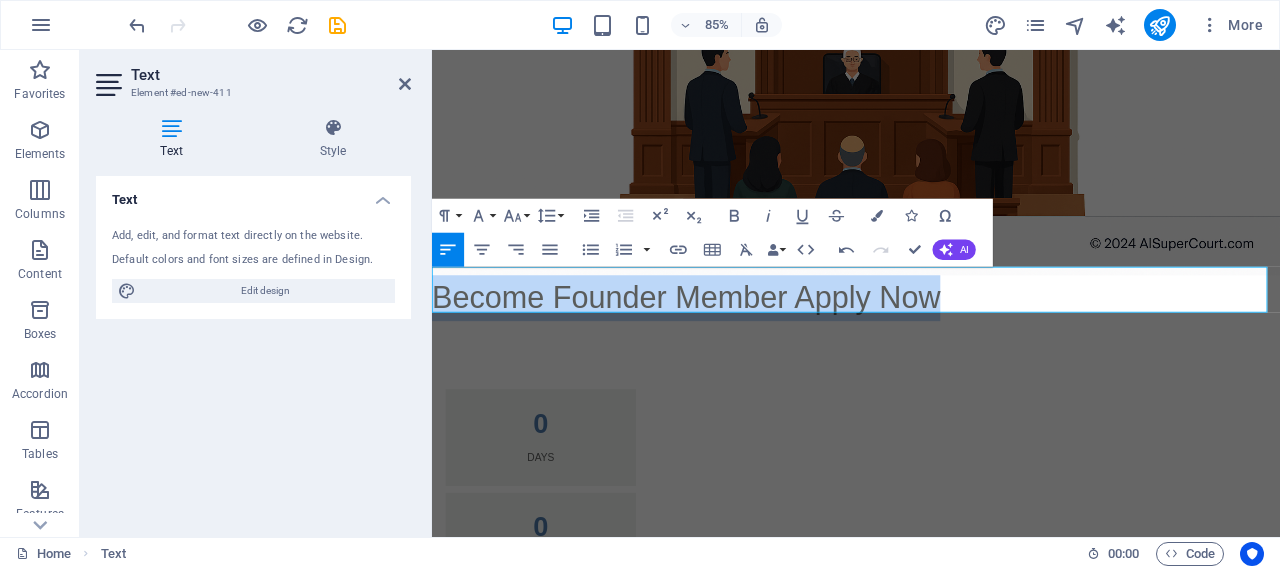 click on "Skip to main content
Become Founder Member Apply Now 0 Days 0 Hours 0 Minutes 0 Seconds Coming Soon! Contact: [EMAIL]" at bounding box center [931, 400] 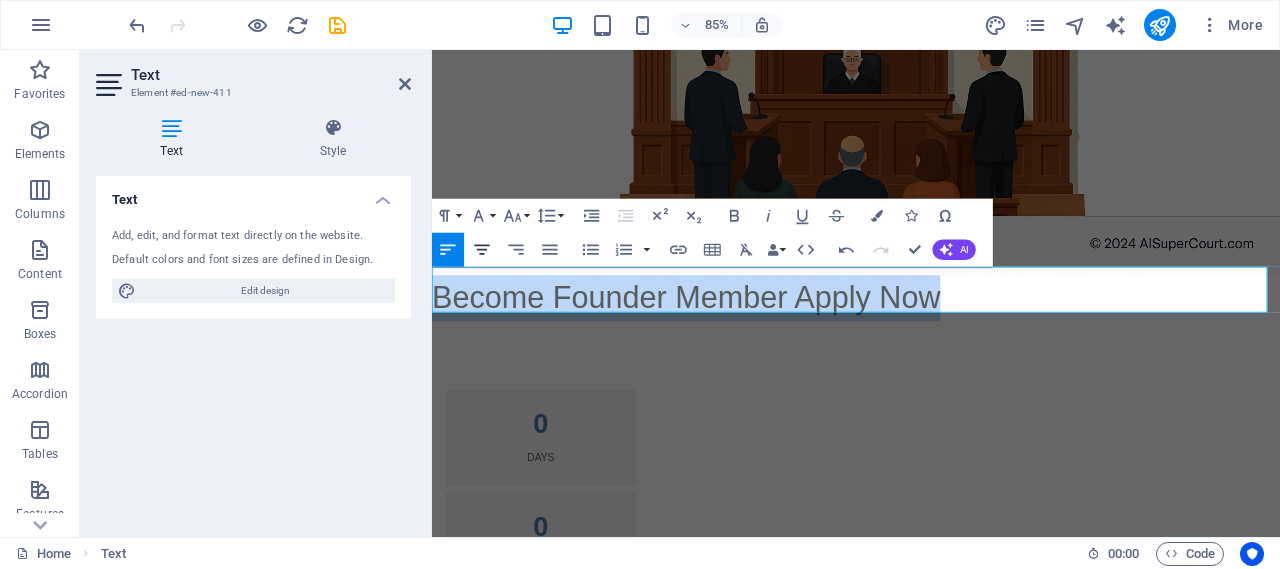 click 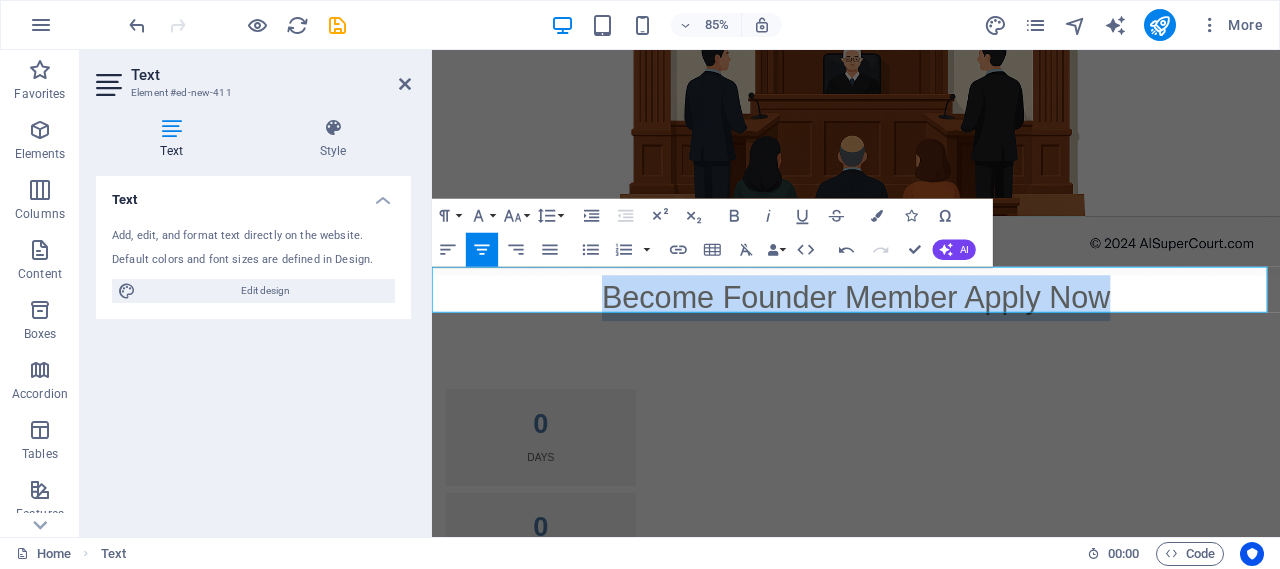 click on "Become Founder Member Apply Now" at bounding box center (931, 341) 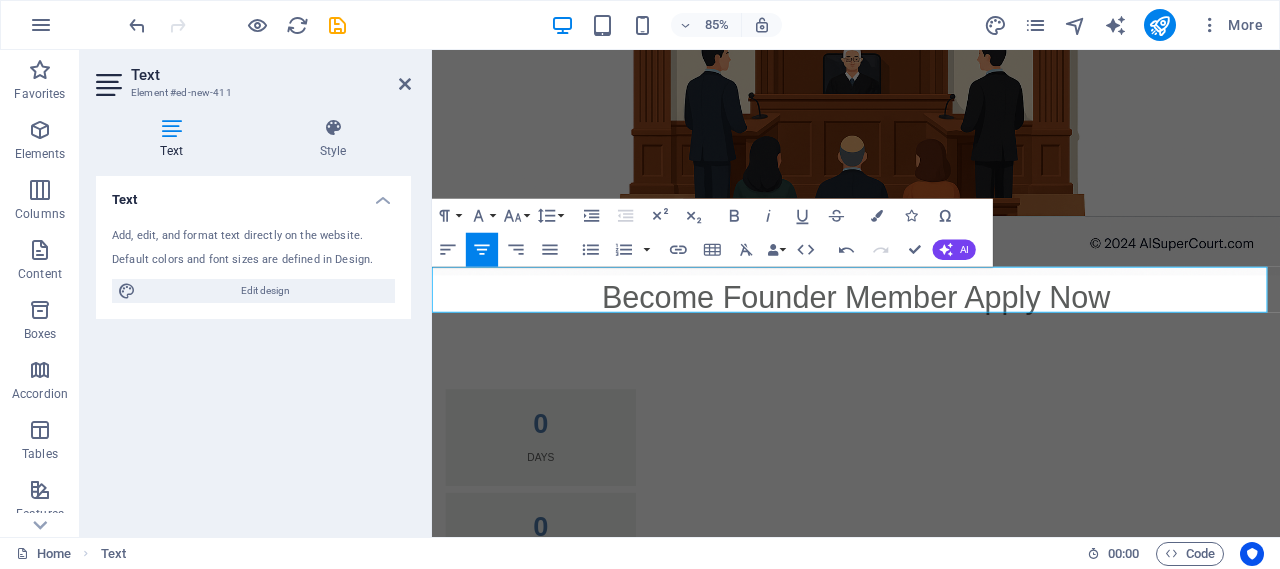 click on "Become Founder Member Apply Now" at bounding box center [931, 341] 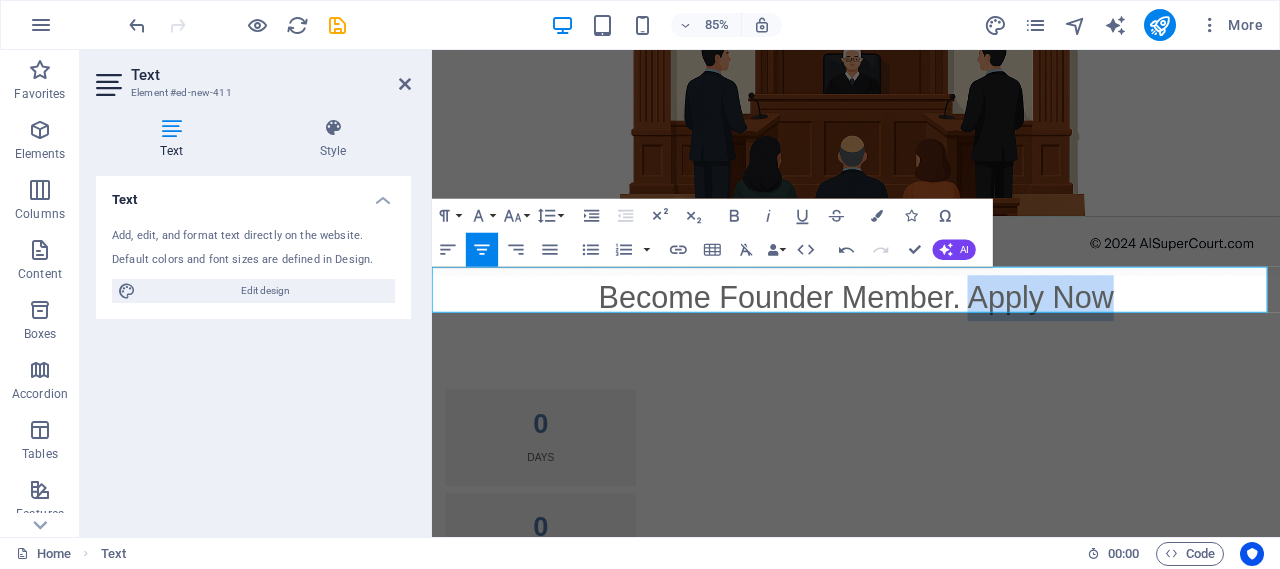drag, startPoint x: 1249, startPoint y: 329, endPoint x: 1062, endPoint y: 329, distance: 187 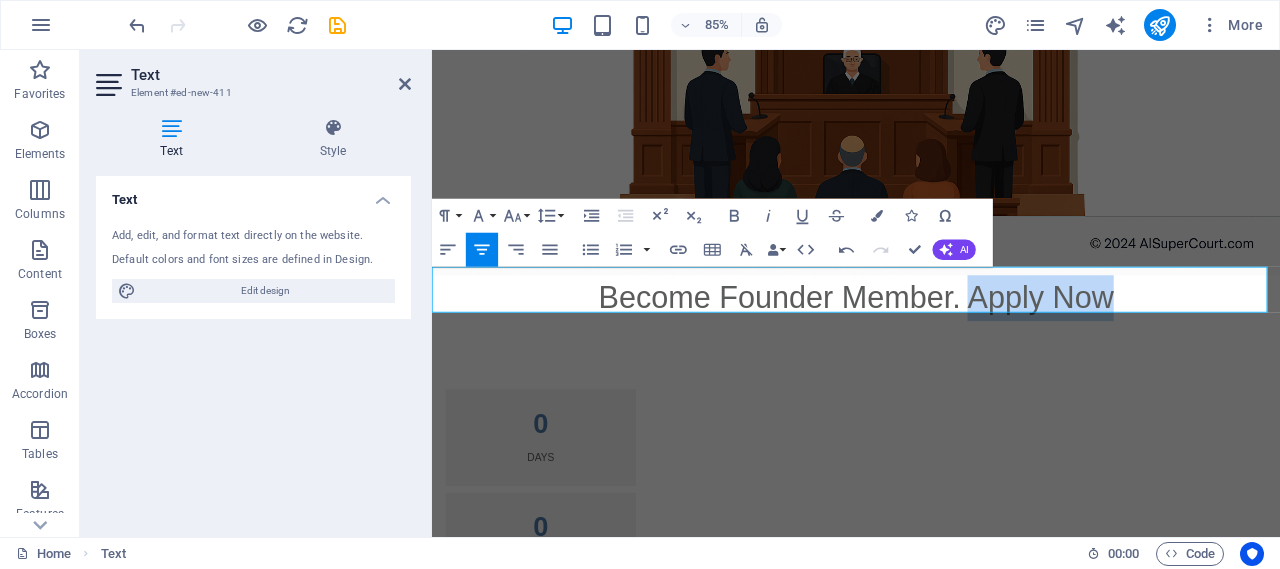 click on "Become Founder Member. Apply Now" at bounding box center [931, 342] 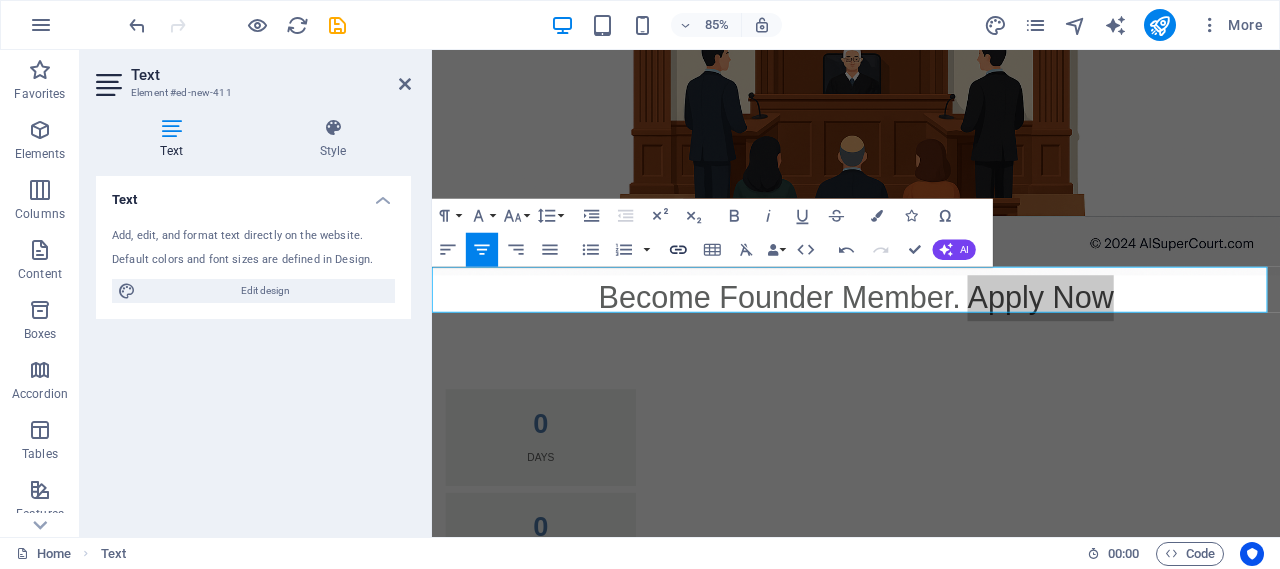 click 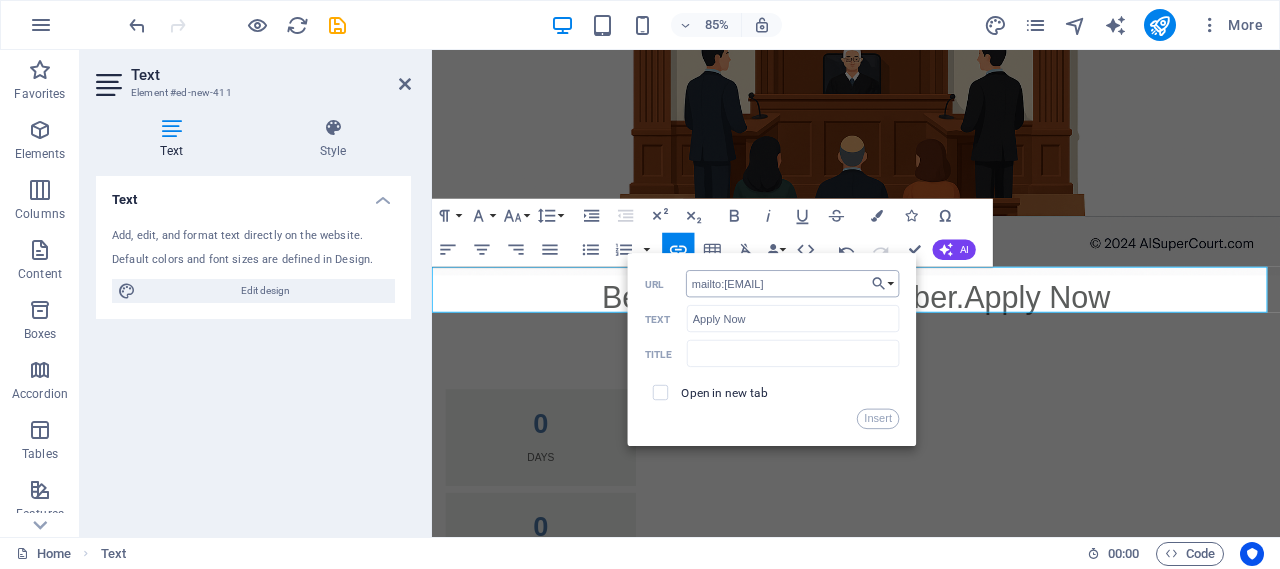 type on "mailto:[EMAIL]" 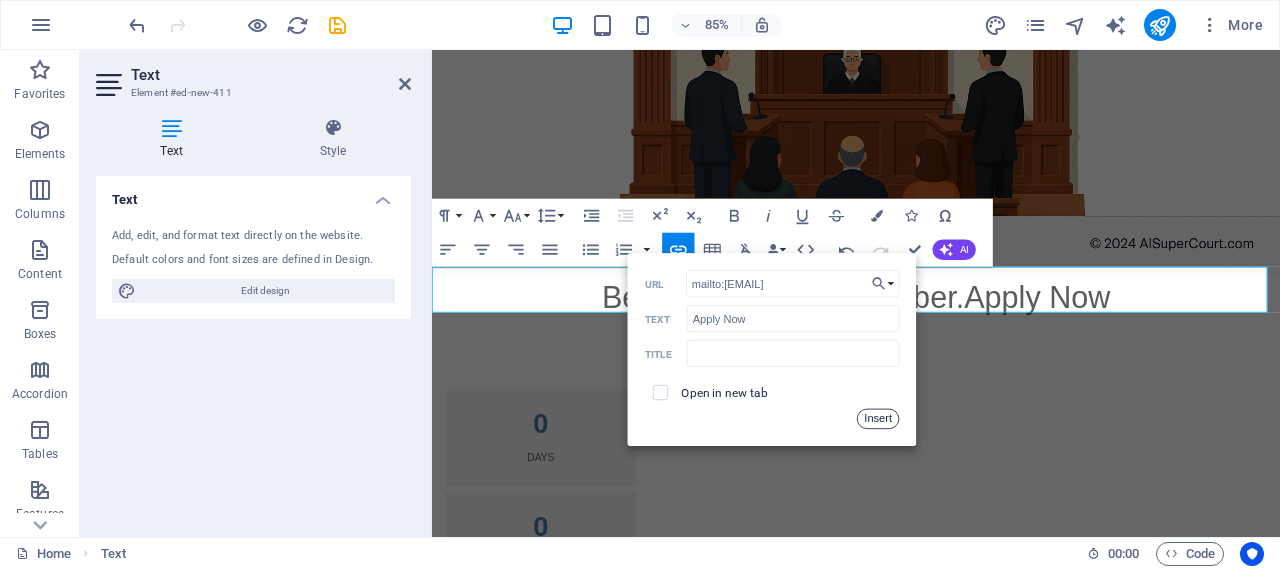 drag, startPoint x: 876, startPoint y: 421, endPoint x: 457, endPoint y: 459, distance: 420.71964 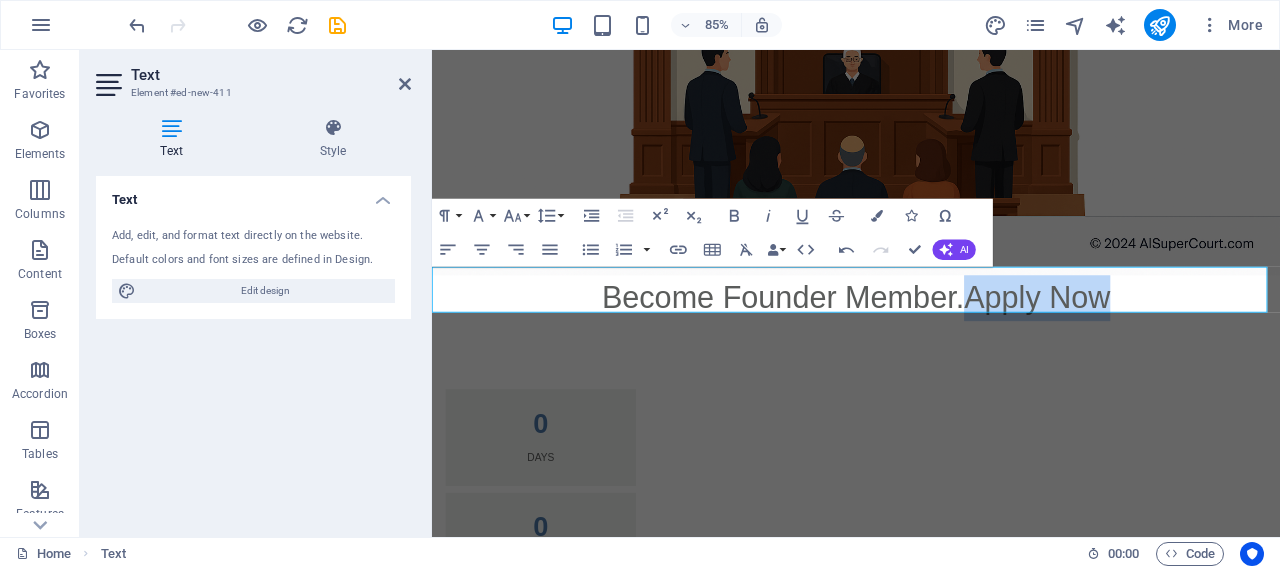 click on "Become Founder Member.  Apply Now" at bounding box center (931, 342) 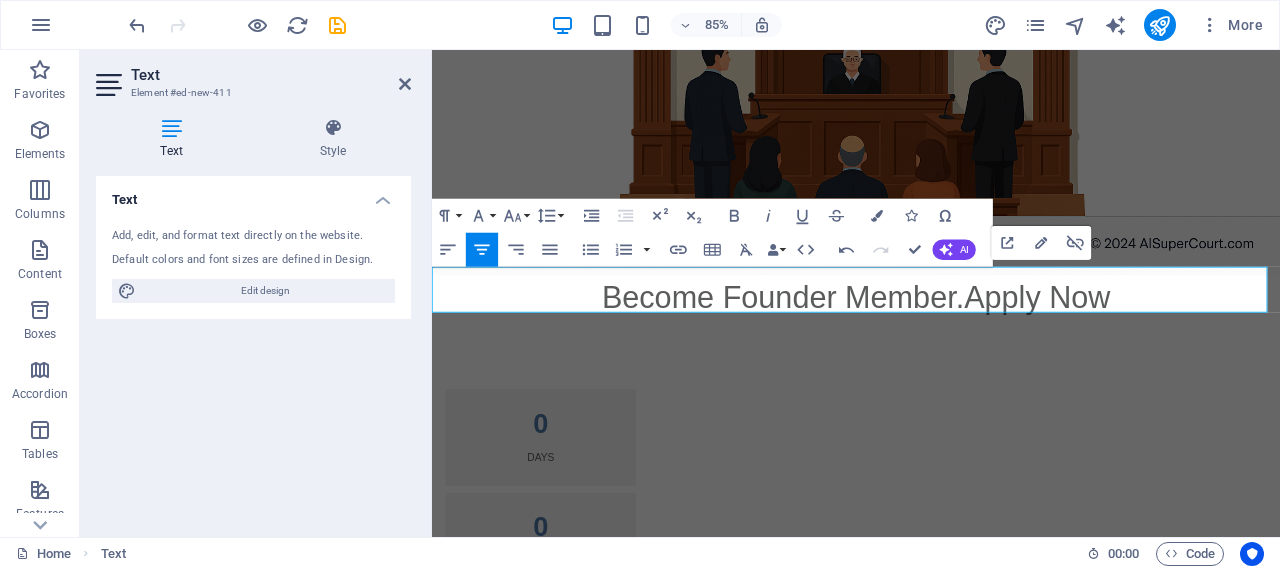 click on "Become Founder Member.  Apply Now" at bounding box center (931, 342) 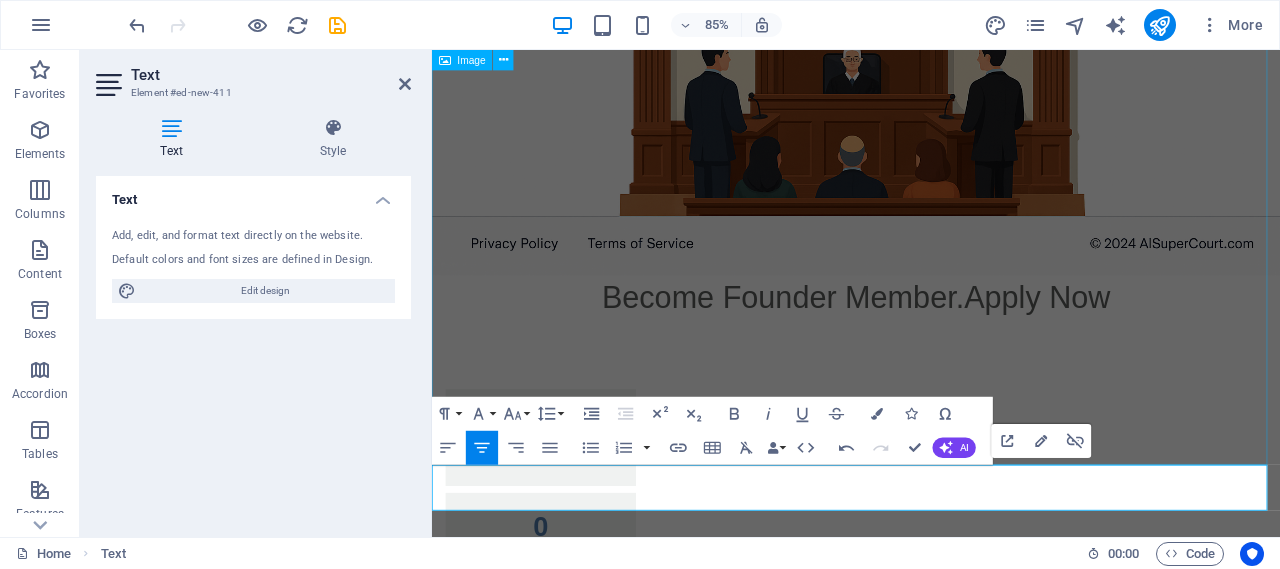 scroll, scrollTop: 167, scrollLeft: 0, axis: vertical 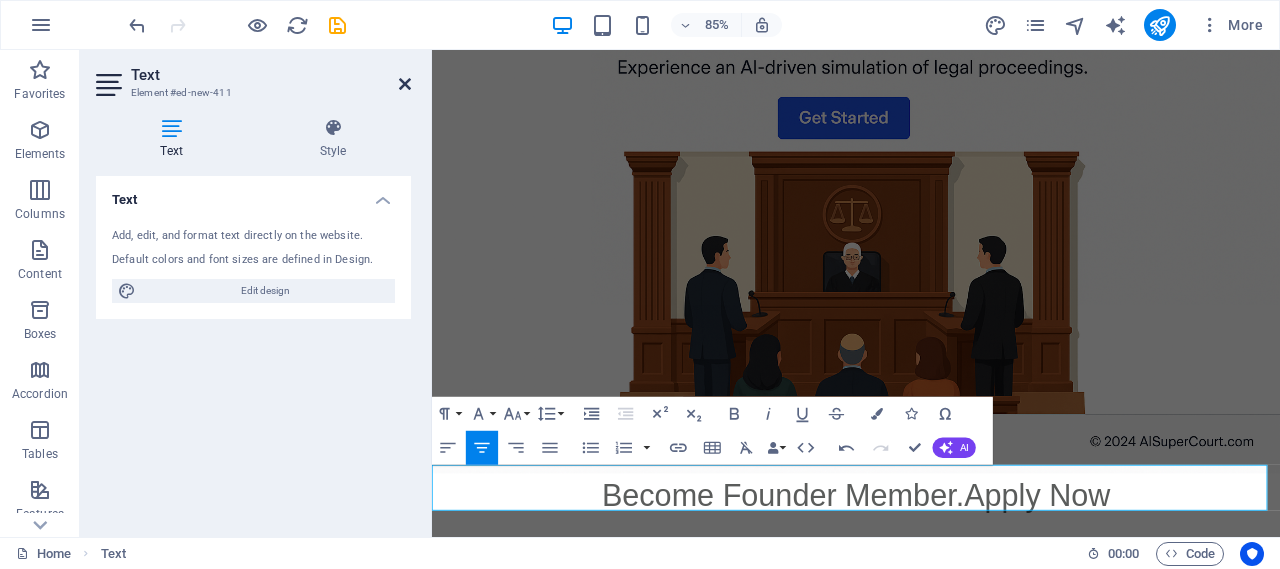drag, startPoint x: 405, startPoint y: 85, endPoint x: 919, endPoint y: 259, distance: 542.6528 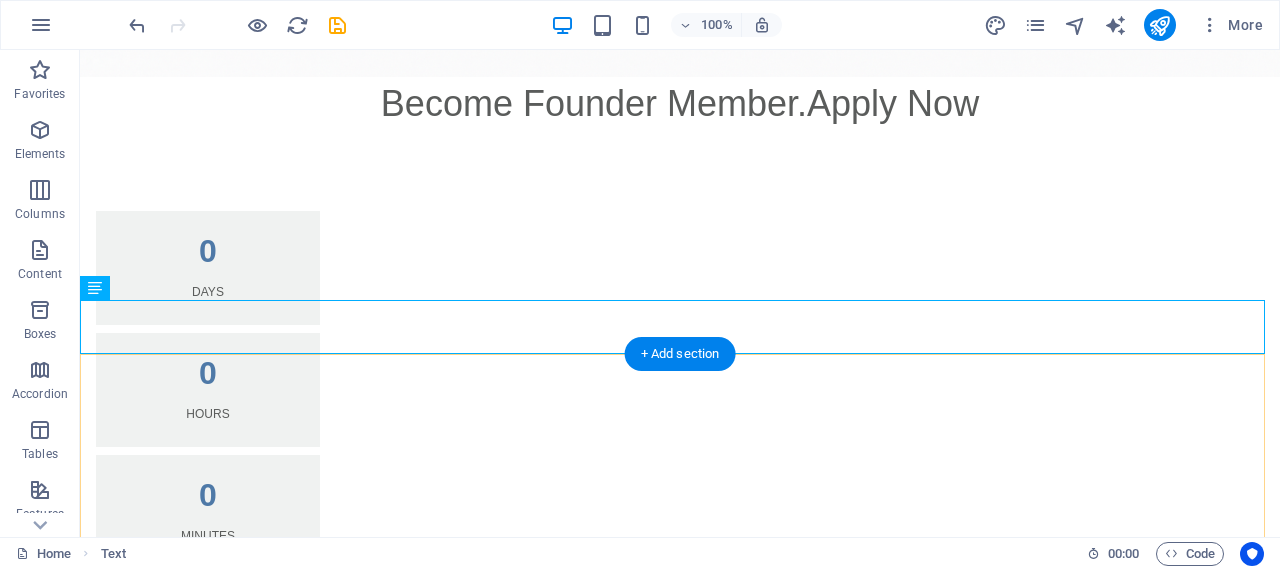 scroll, scrollTop: 540, scrollLeft: 0, axis: vertical 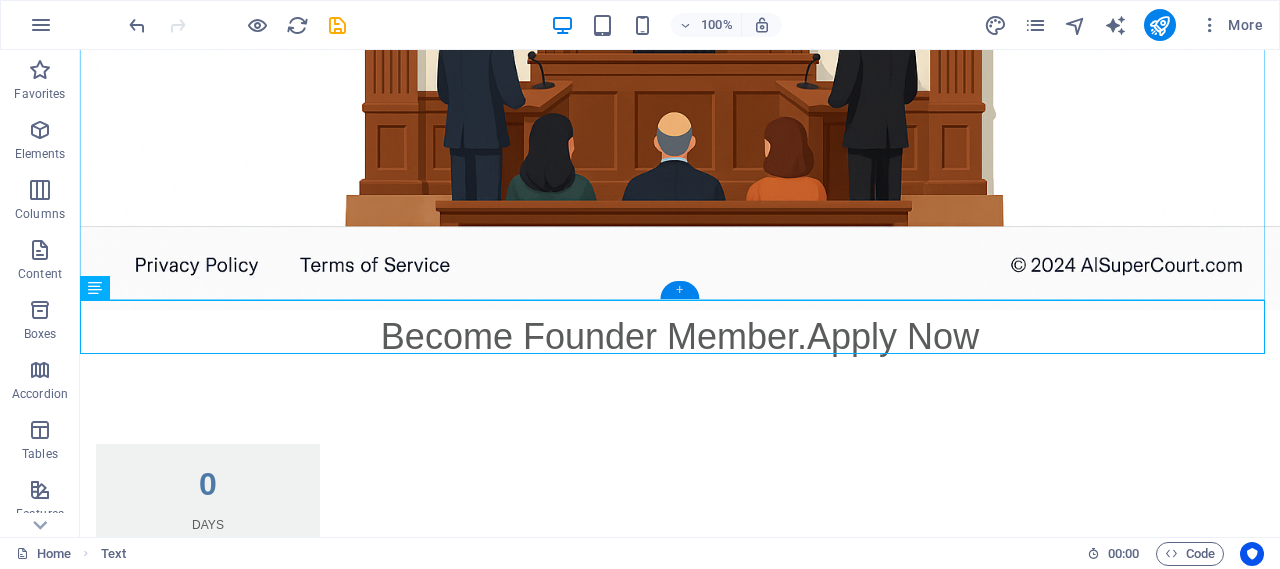 drag, startPoint x: 682, startPoint y: 290, endPoint x: 253, endPoint y: 242, distance: 431.67697 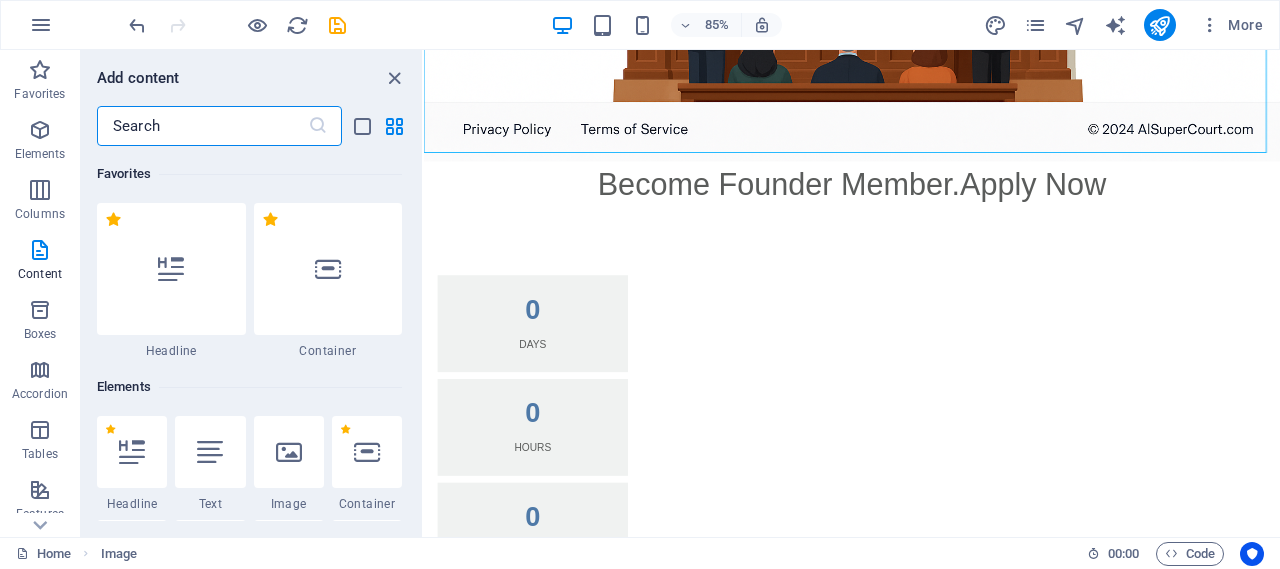 scroll, scrollTop: 3499, scrollLeft: 0, axis: vertical 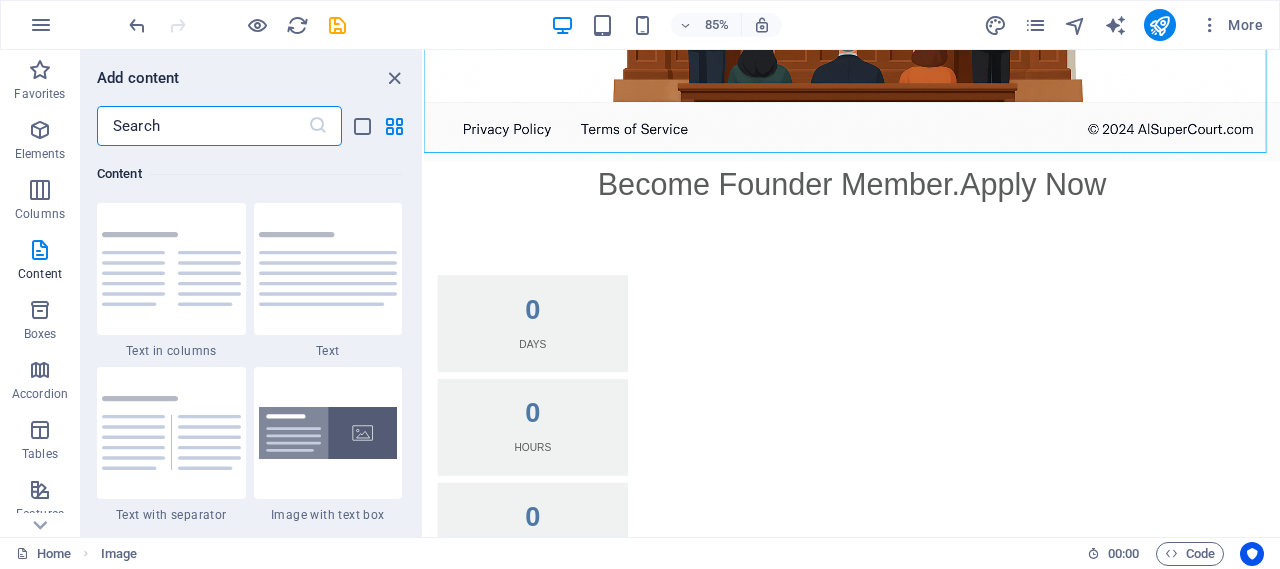 click at bounding box center (202, 126) 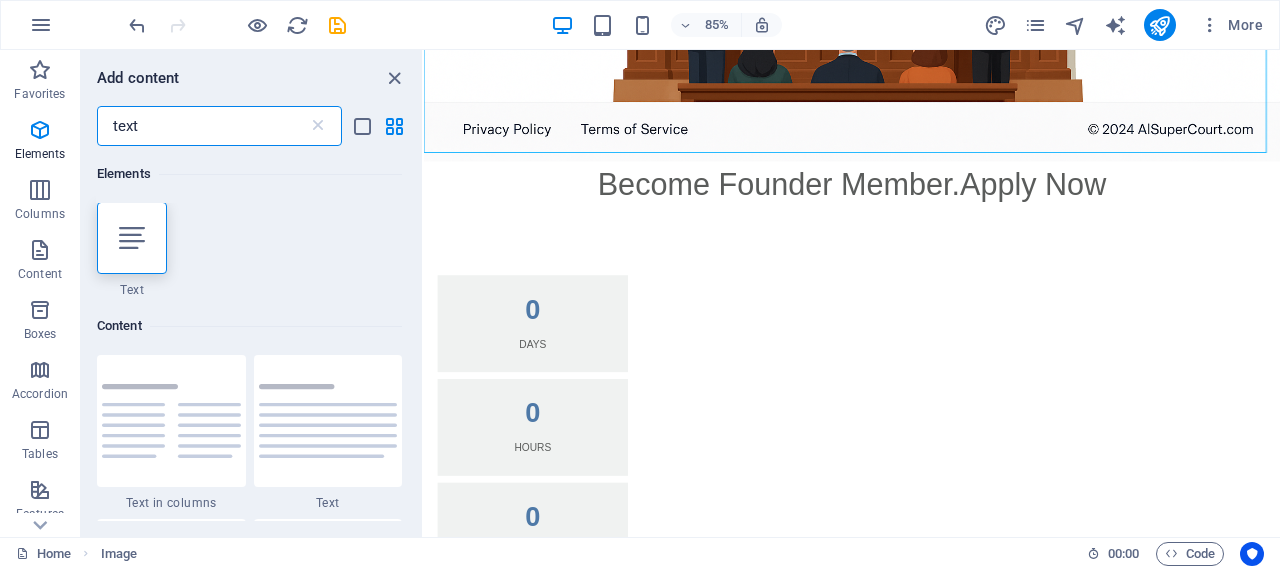 scroll, scrollTop: 0, scrollLeft: 0, axis: both 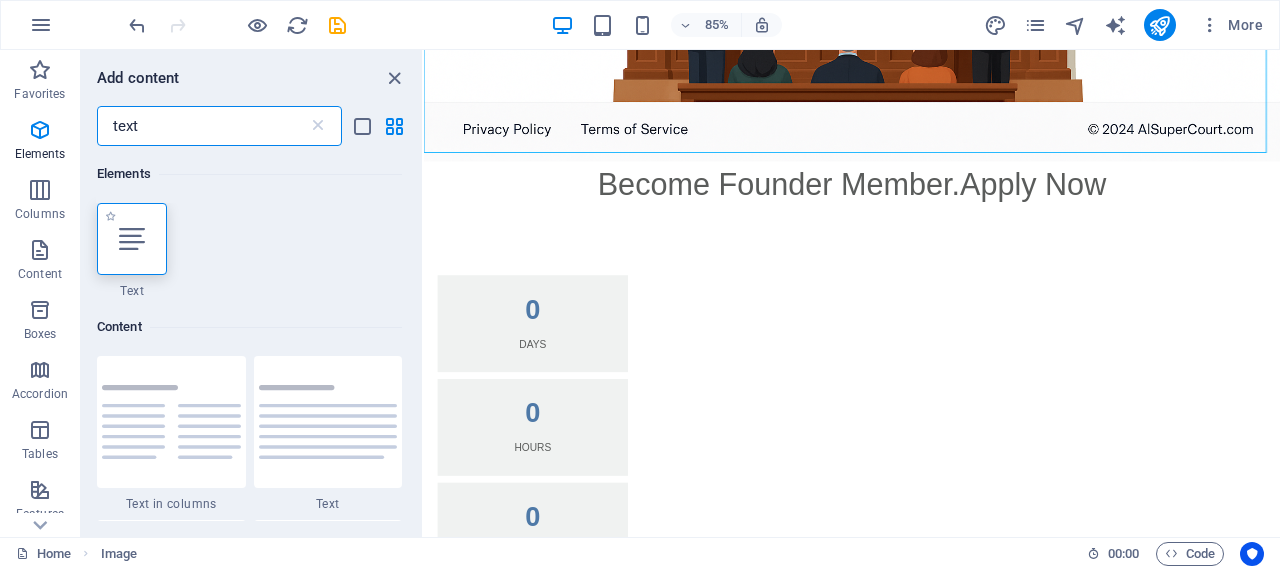 type on "text" 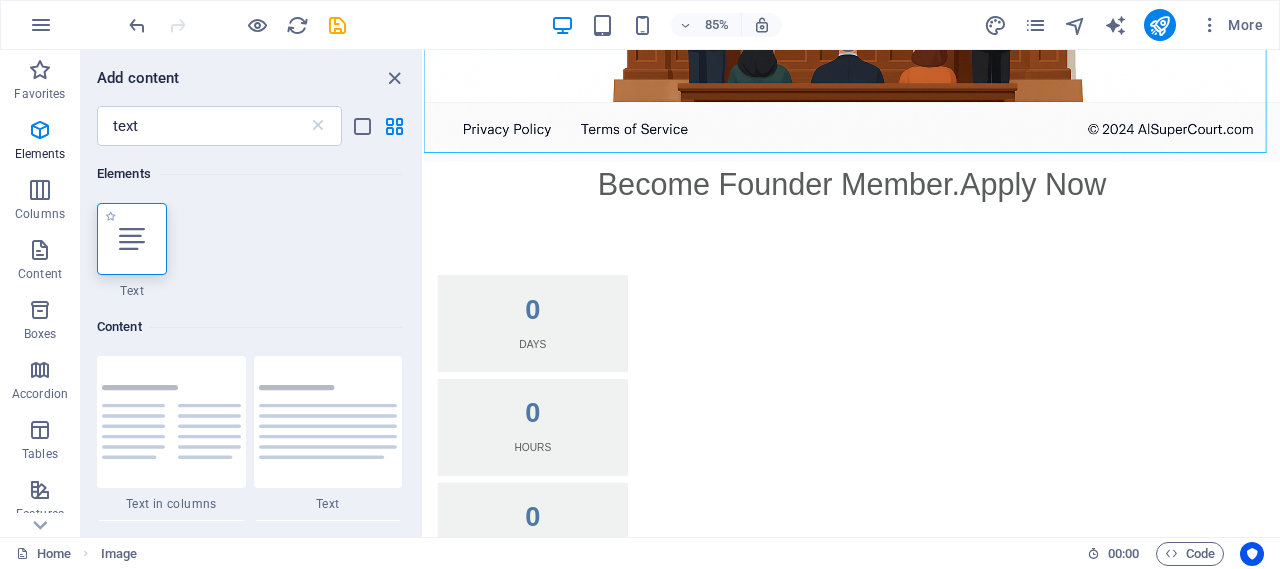 click at bounding box center [132, 239] 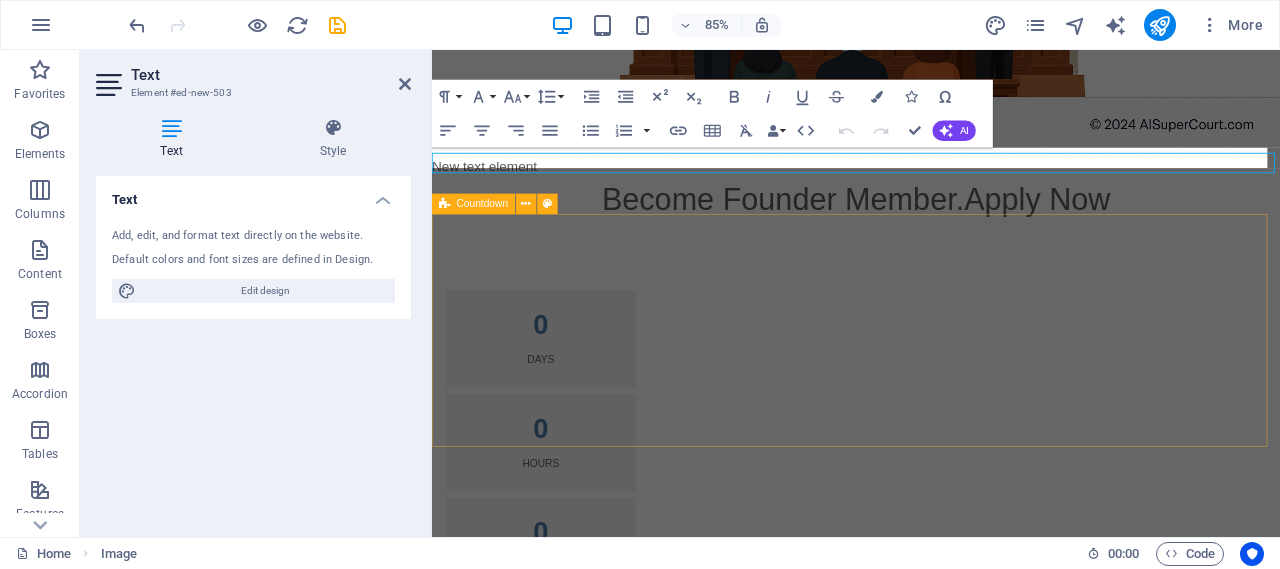 click on "0 Days 0 Hours 0 Minutes 0 Seconds" at bounding box center (931, 573) 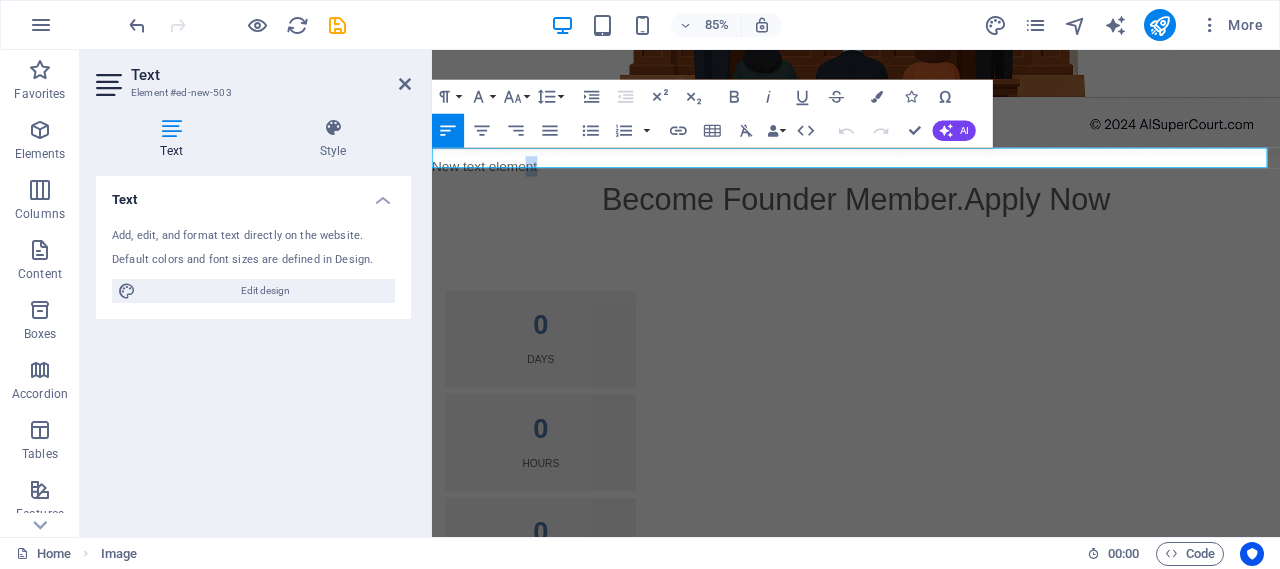 drag, startPoint x: 599, startPoint y: 174, endPoint x: 427, endPoint y: 169, distance: 172.07266 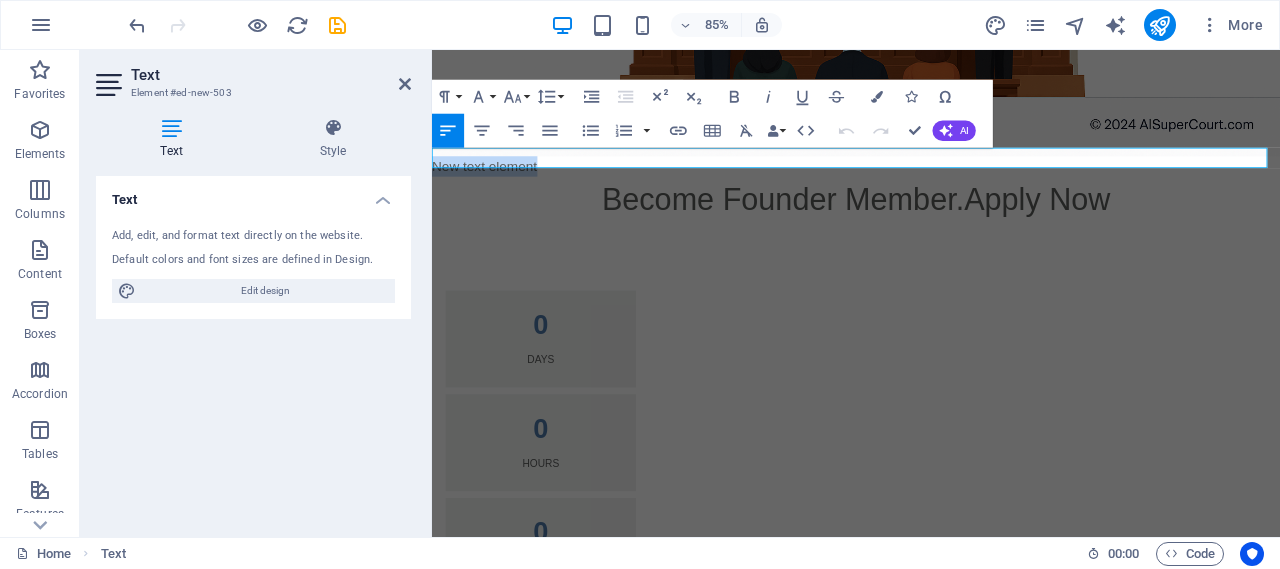 type 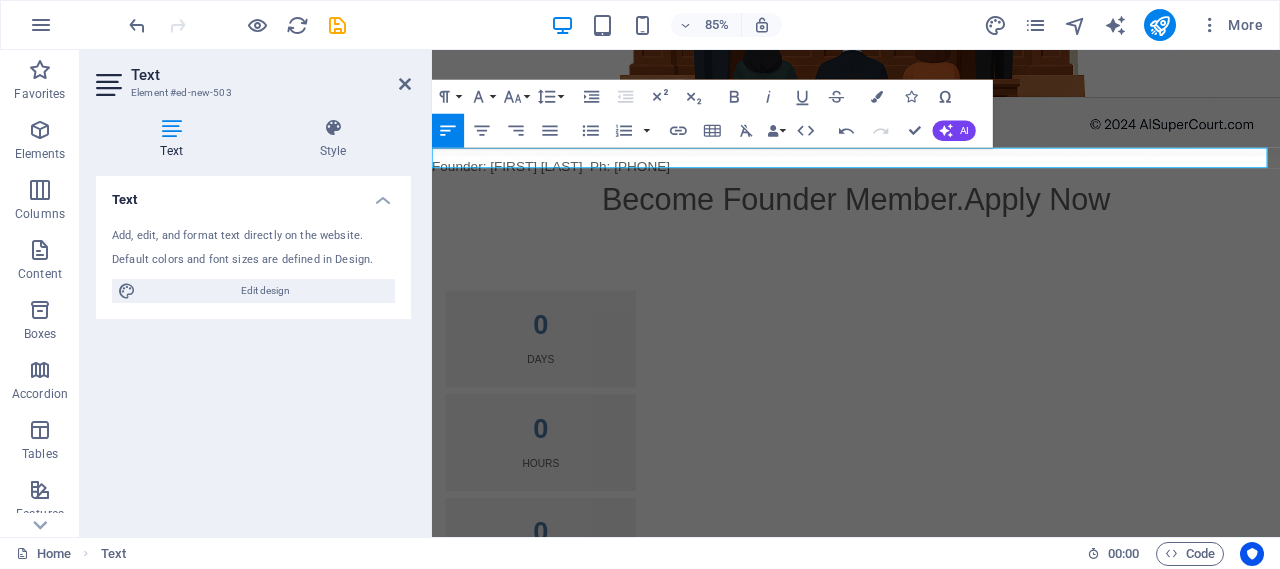 drag, startPoint x: 803, startPoint y: 178, endPoint x: 402, endPoint y: 173, distance: 401.03116 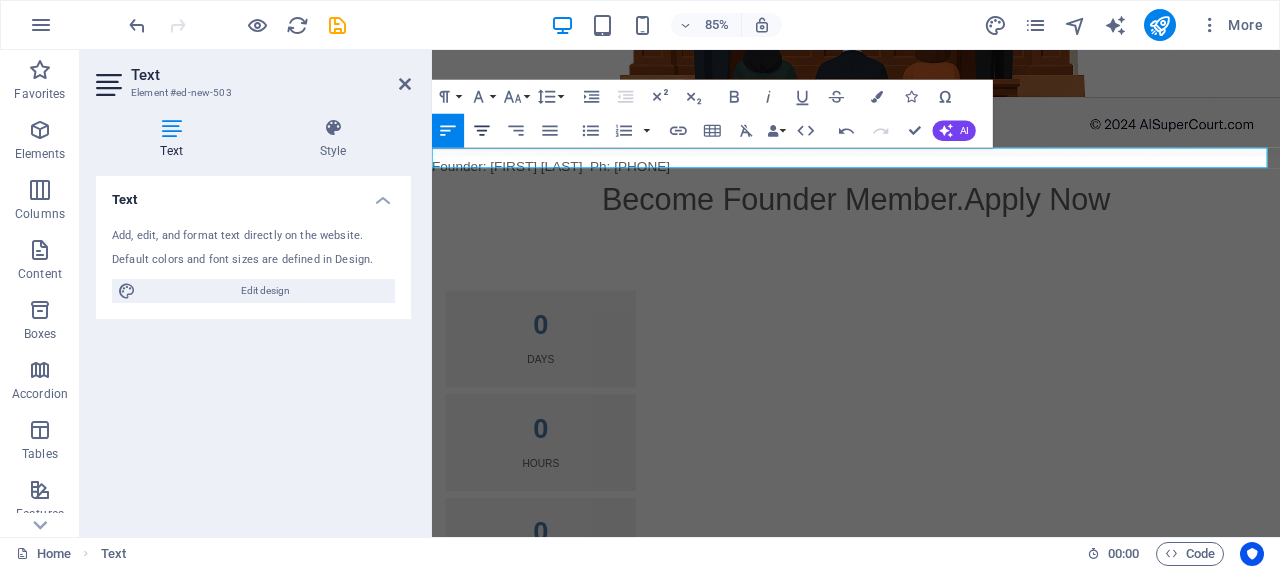 click 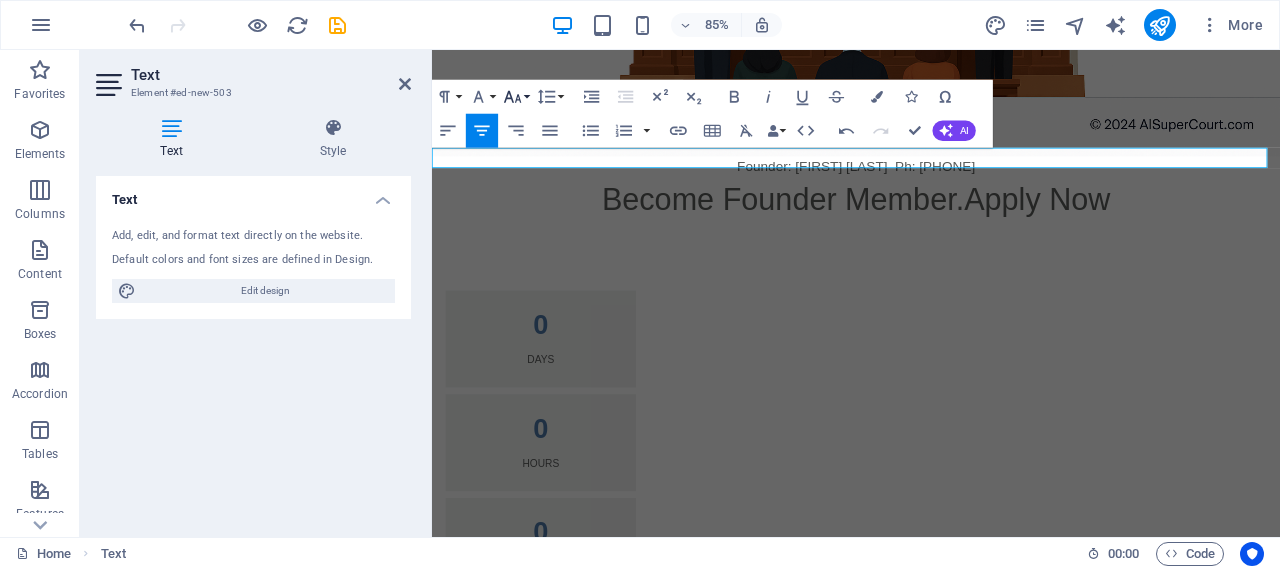 click 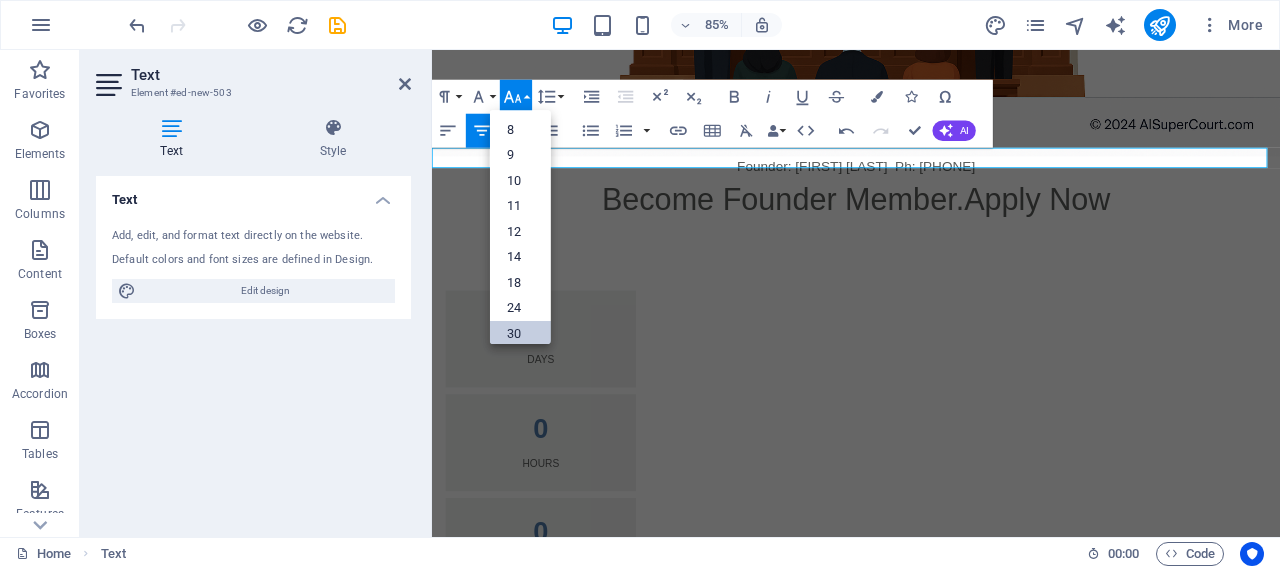 drag, startPoint x: 517, startPoint y: 334, endPoint x: 618, endPoint y: 159, distance: 202.05444 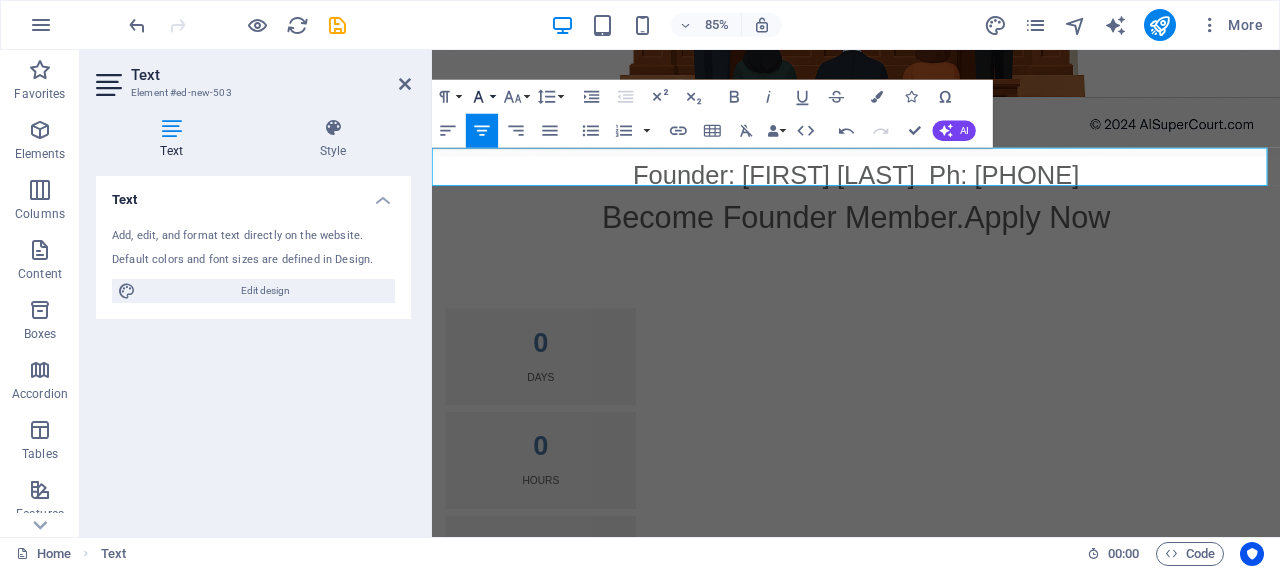 click on "Font Family" at bounding box center (482, 97) 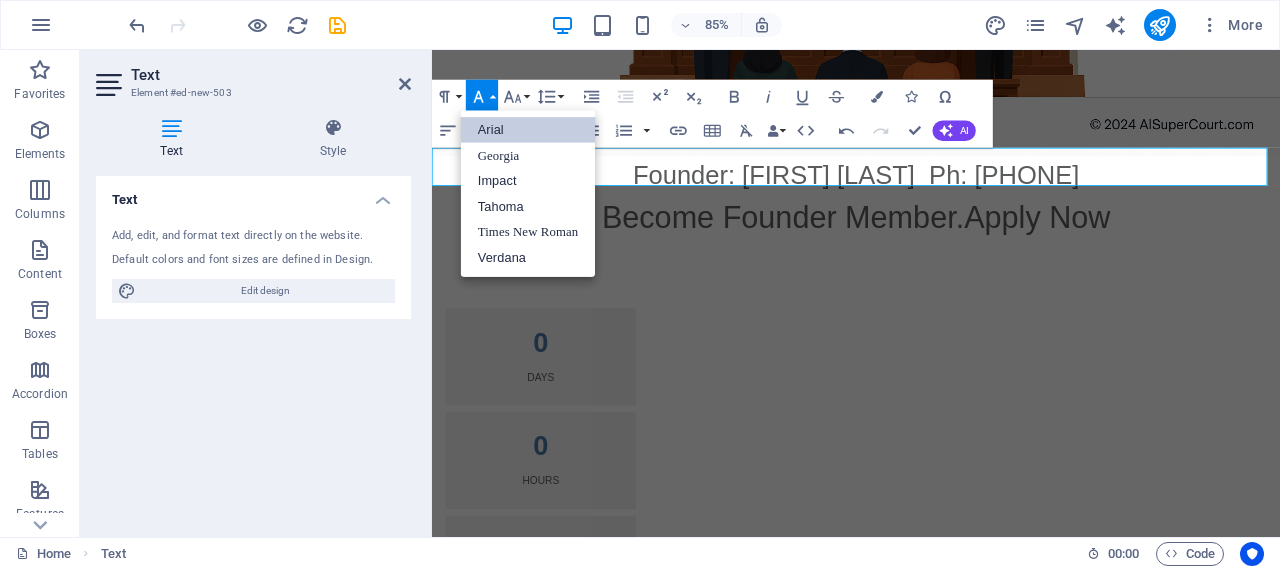scroll, scrollTop: 0, scrollLeft: 0, axis: both 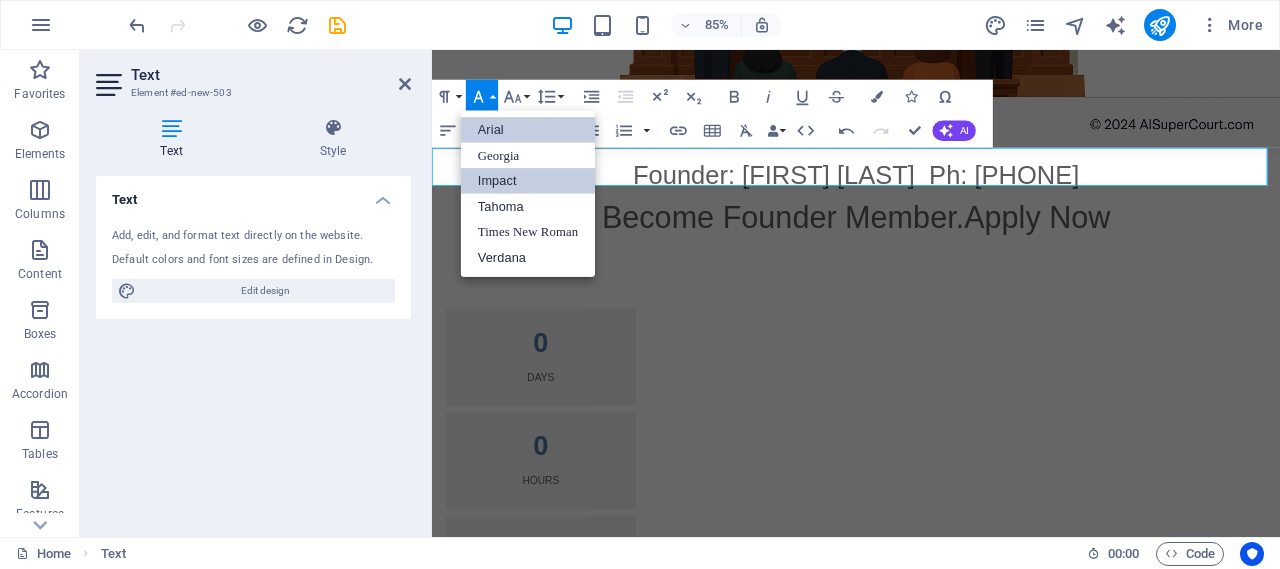 click on "Impact" at bounding box center (528, 181) 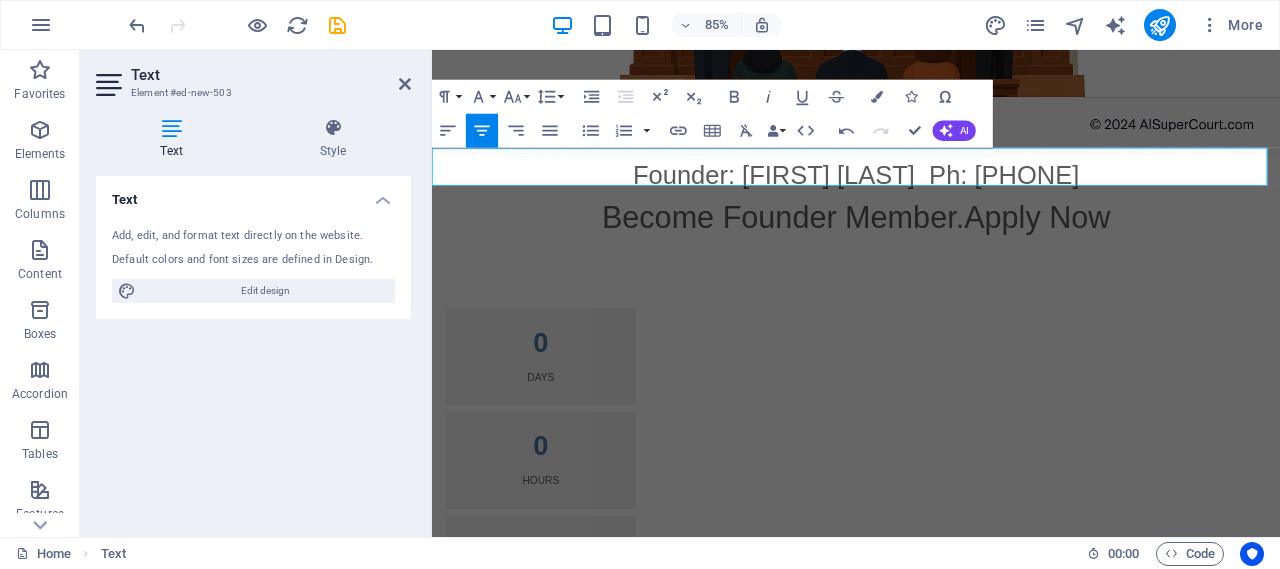 click on "Founder: [FIRST] [LAST]  Ph: [PHONE]" at bounding box center (931, 197) 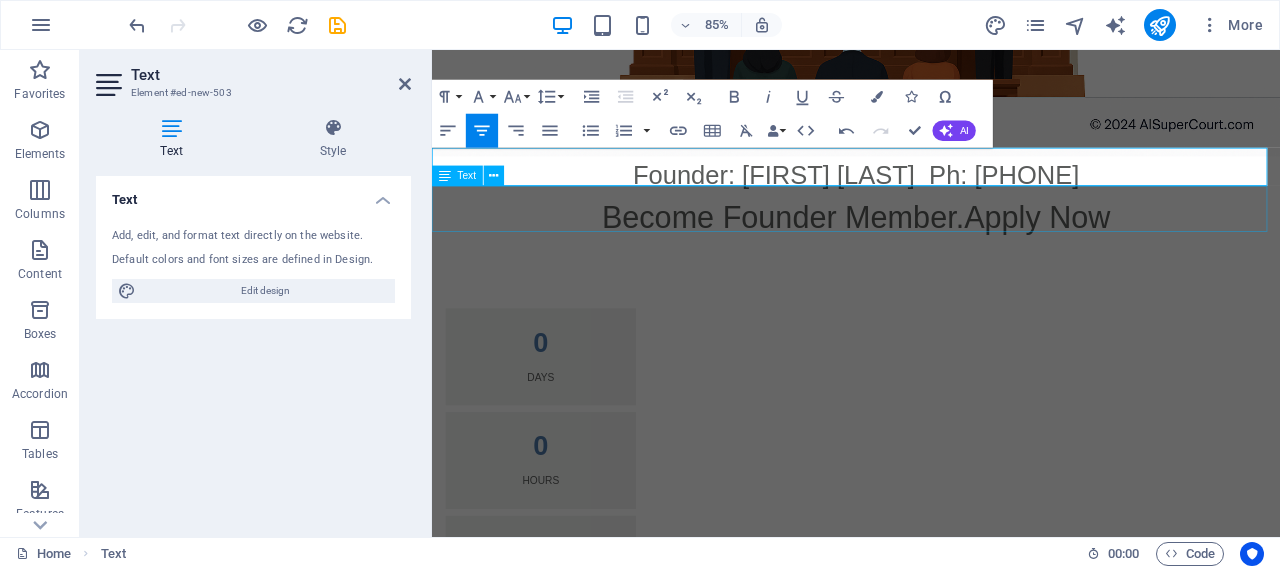 click on "Become Founder Member.  Apply Now" at bounding box center (931, 247) 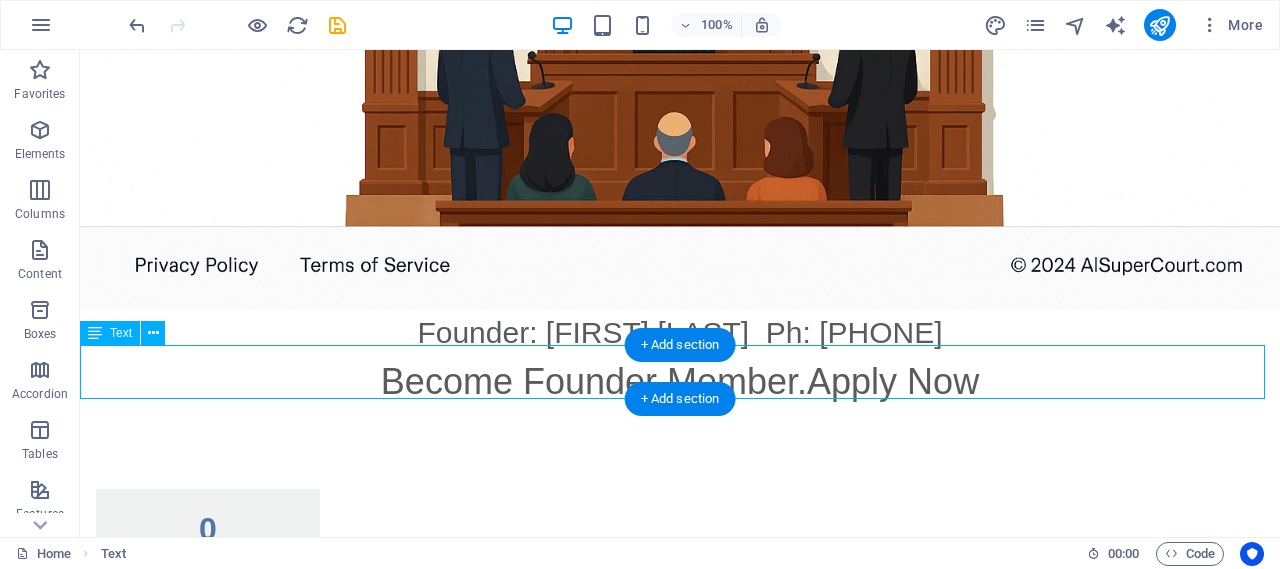 click on "Become Founder Member.  Apply Now" at bounding box center [680, 382] 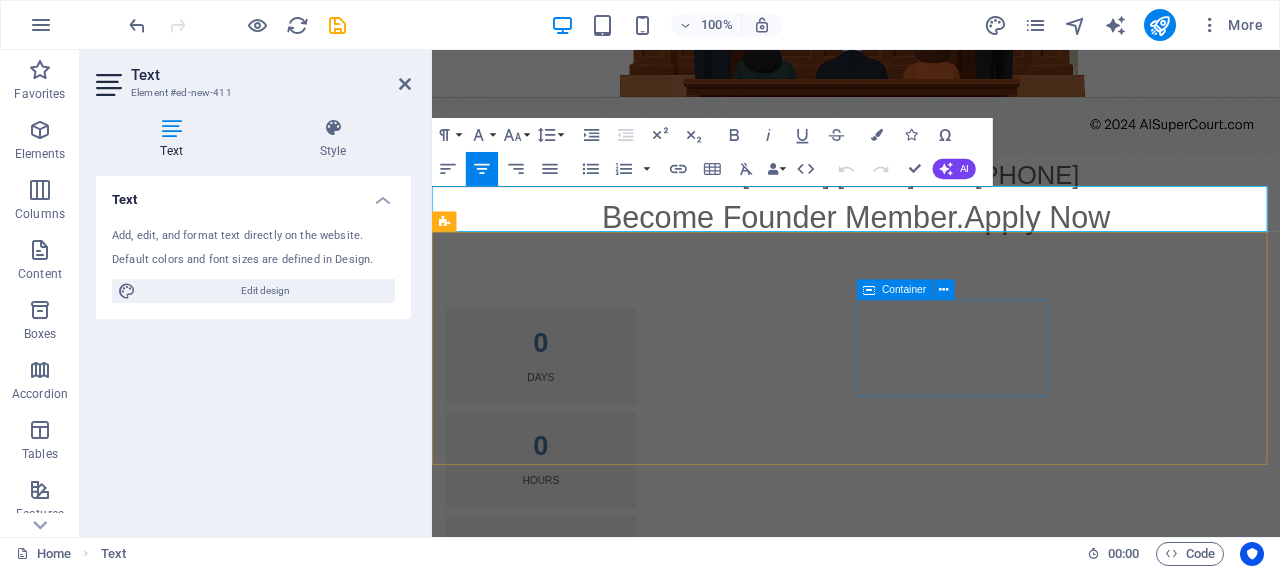 click on "Become Founder Member.  Apply Now" at bounding box center [931, 247] 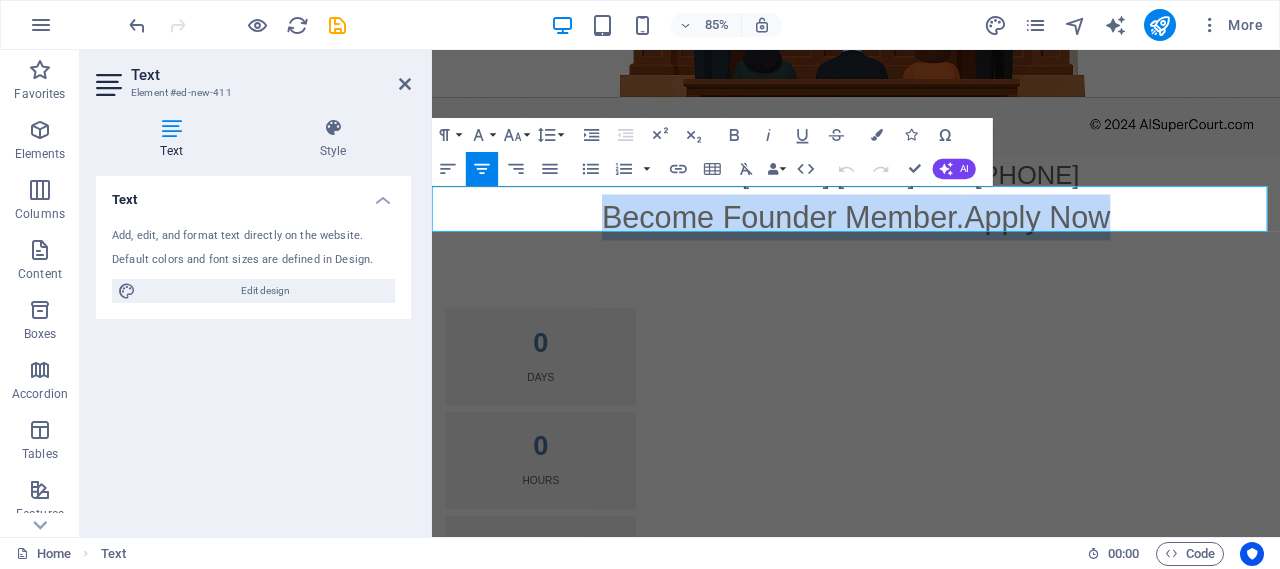 drag, startPoint x: 643, startPoint y: 233, endPoint x: 587, endPoint y: 242, distance: 56.718605 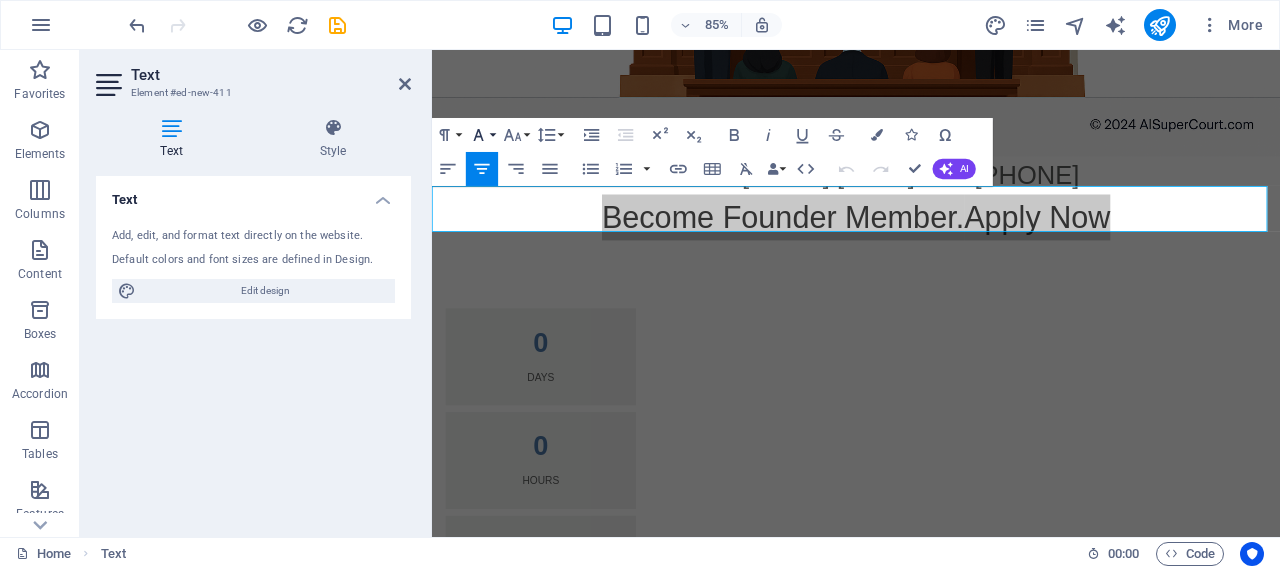 click on "Font Family" at bounding box center (482, 135) 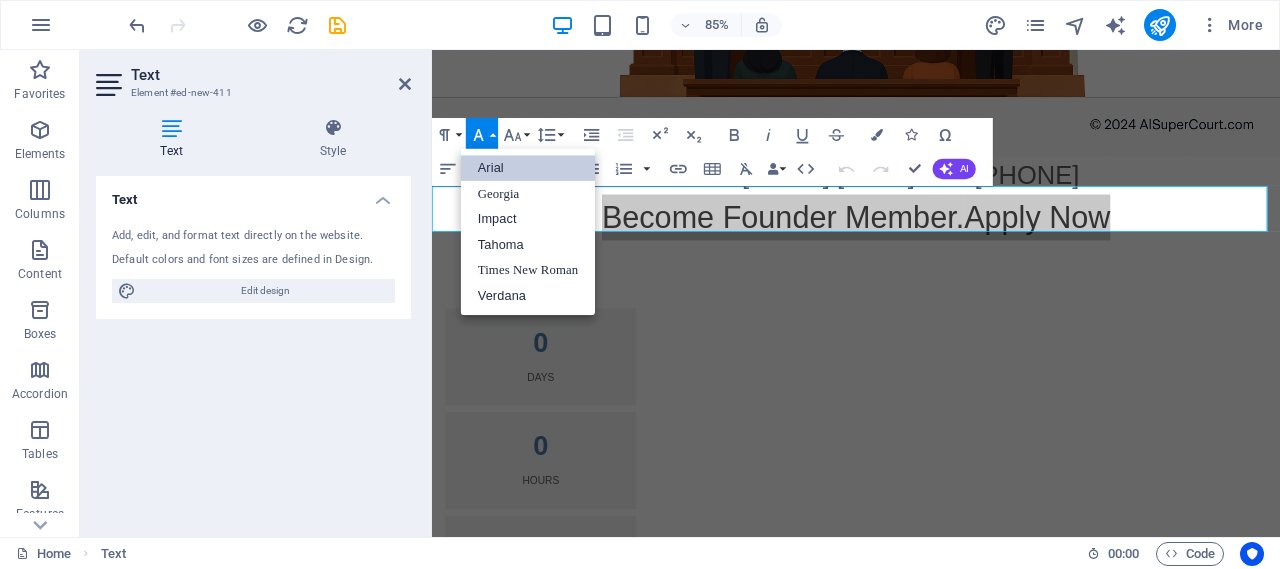 scroll, scrollTop: 0, scrollLeft: 0, axis: both 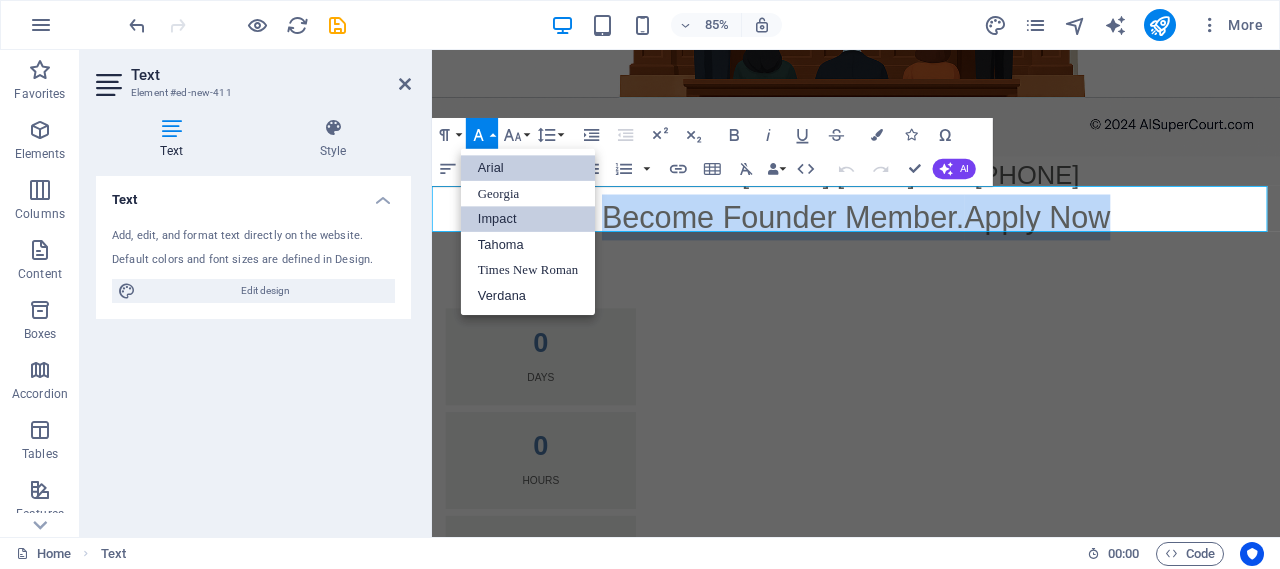 click on "Impact" at bounding box center (528, 220) 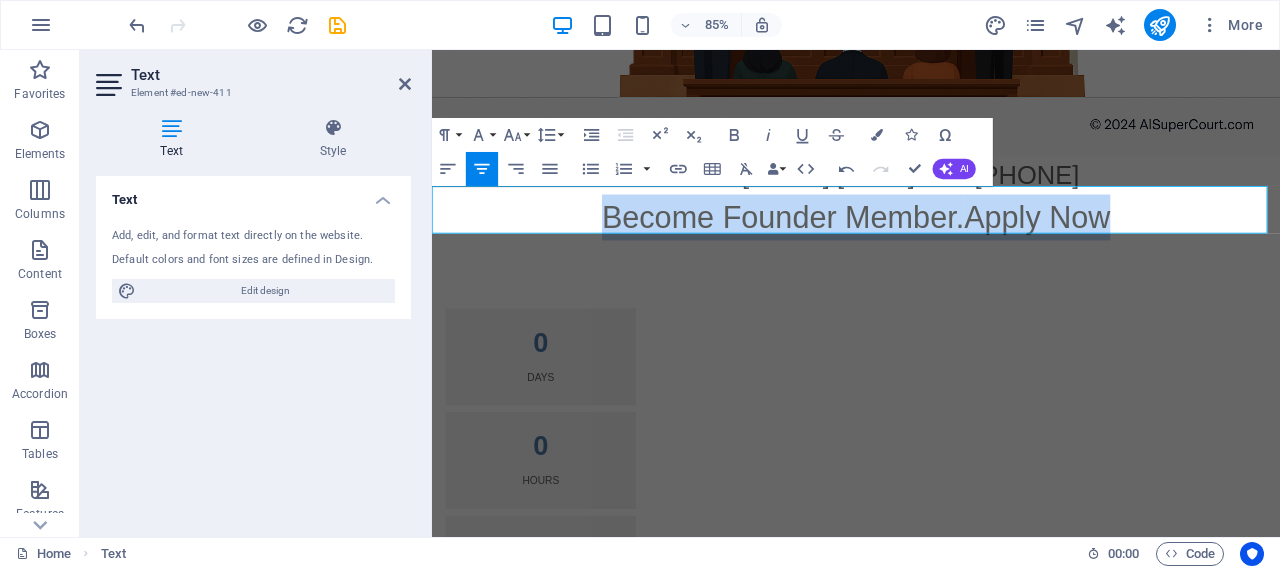 click on "Become Founder Member." at bounding box center [845, 246] 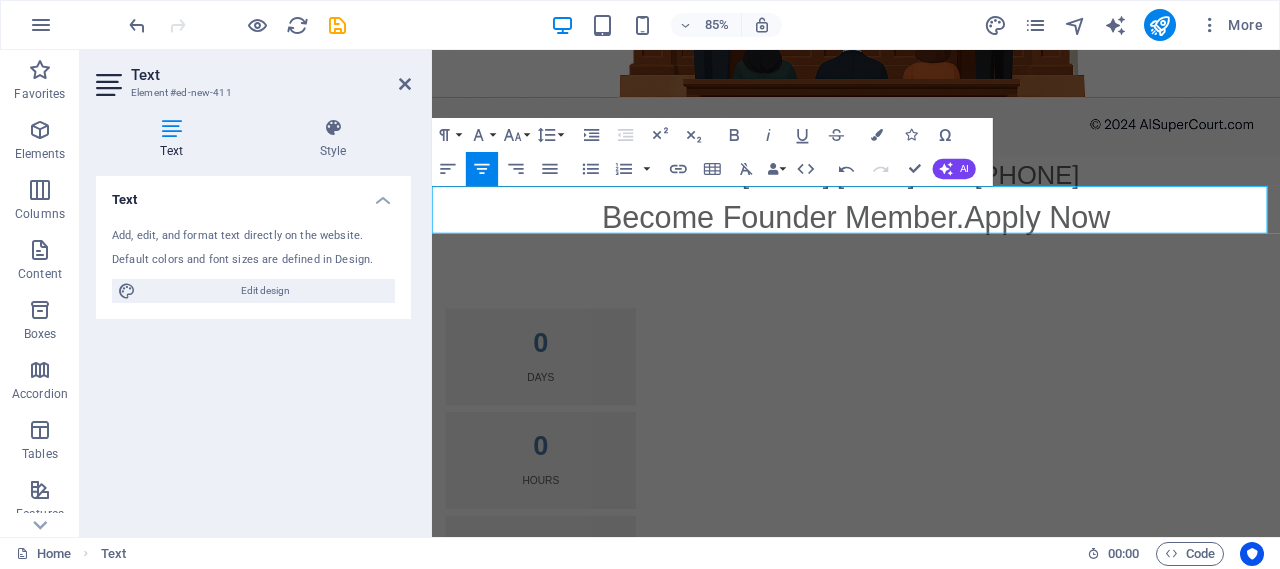 click on "Become Founder Member.  Apply Now" at bounding box center (931, 247) 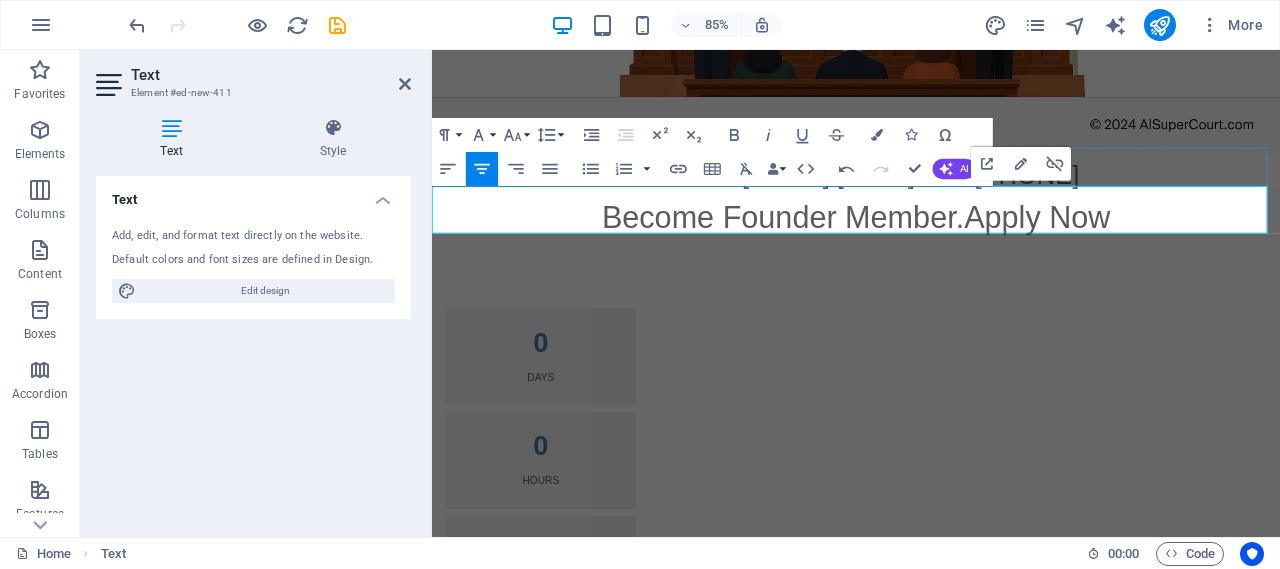 click on "Founder: [FIRST] [LAST]  Ph: [PHONE]" at bounding box center [931, 197] 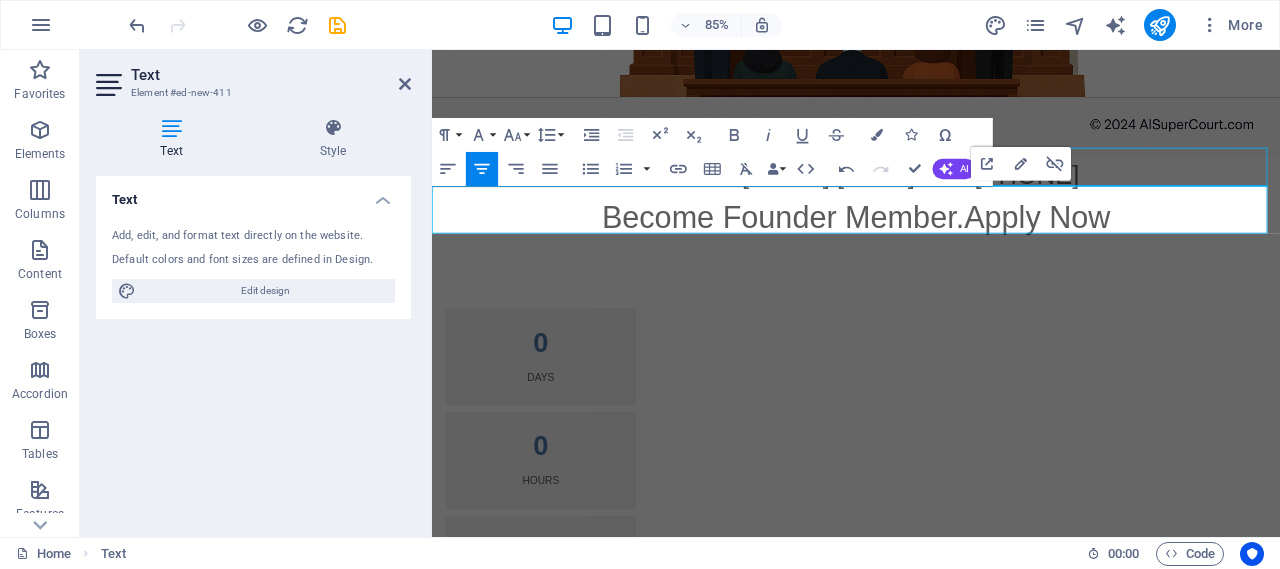 scroll, scrollTop: 550, scrollLeft: 0, axis: vertical 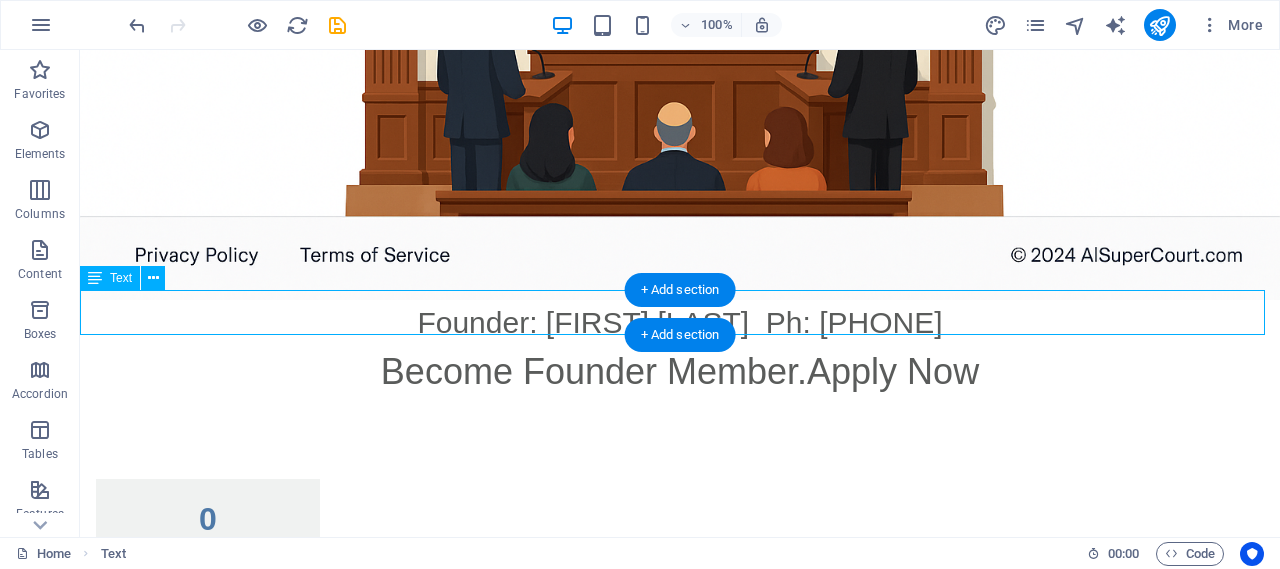 click on "Founder: [FIRST] [LAST]  Ph: [PHONE]" at bounding box center [680, 322] 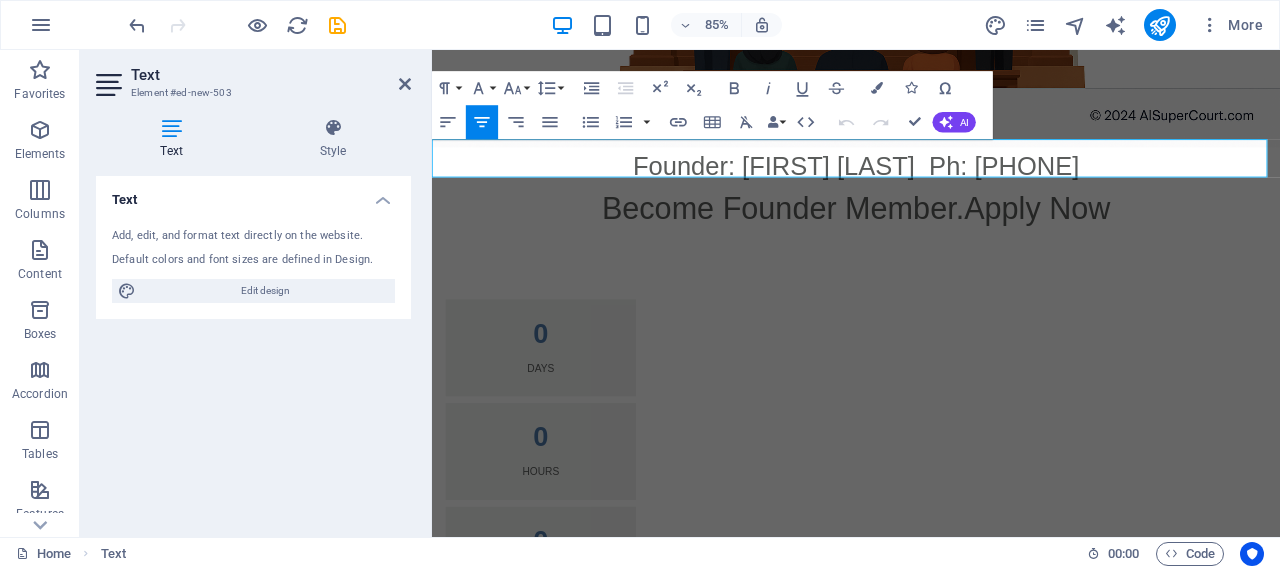 click on "Founder: [FIRST] [LAST]  Ph: [PHONE]" at bounding box center [931, 187] 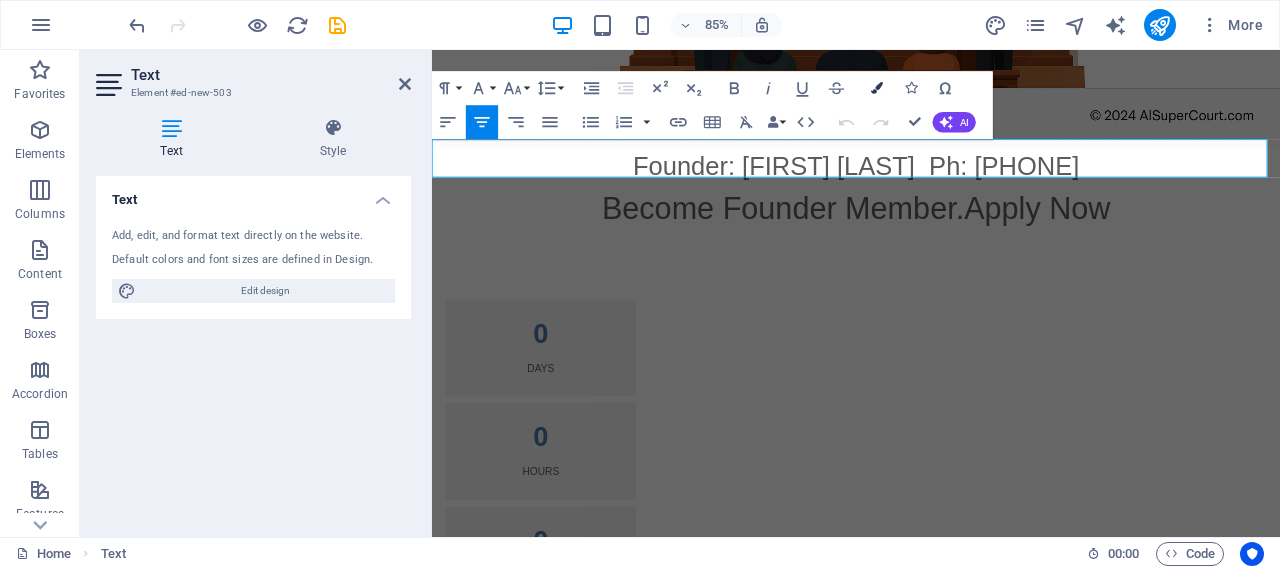 click at bounding box center (877, 89) 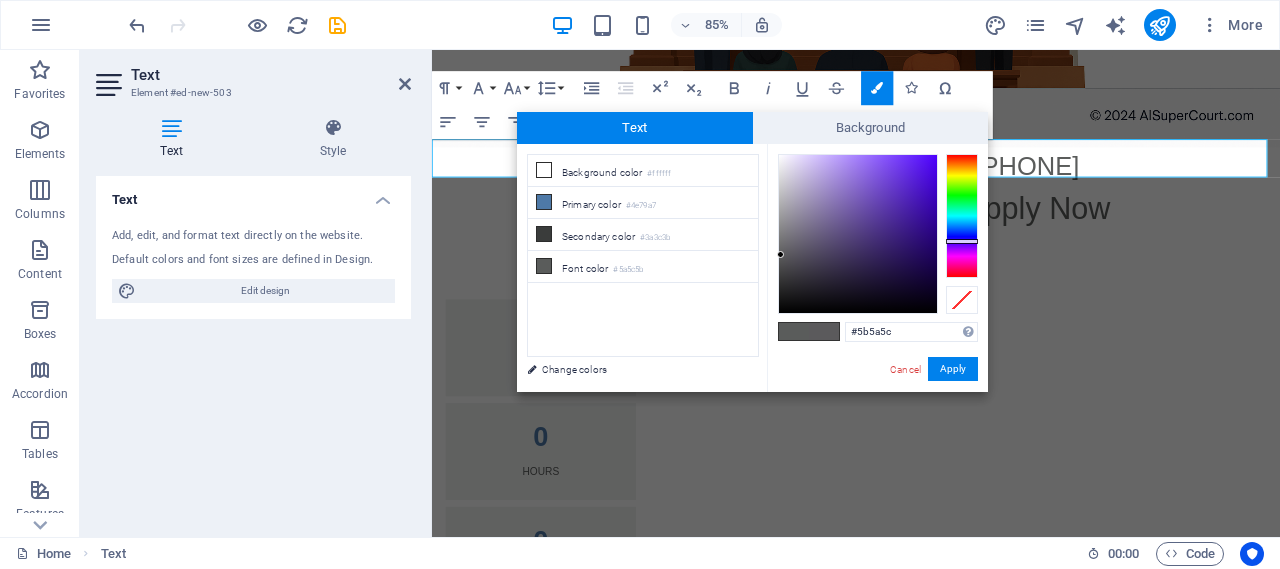 click at bounding box center (962, 216) 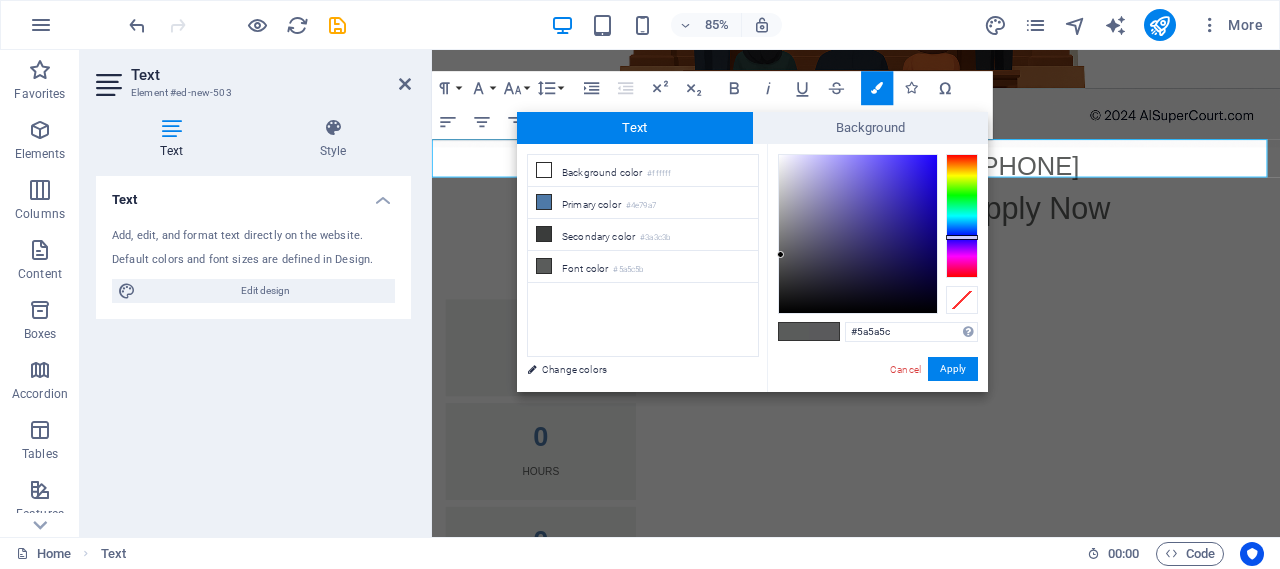 click at bounding box center (962, 237) 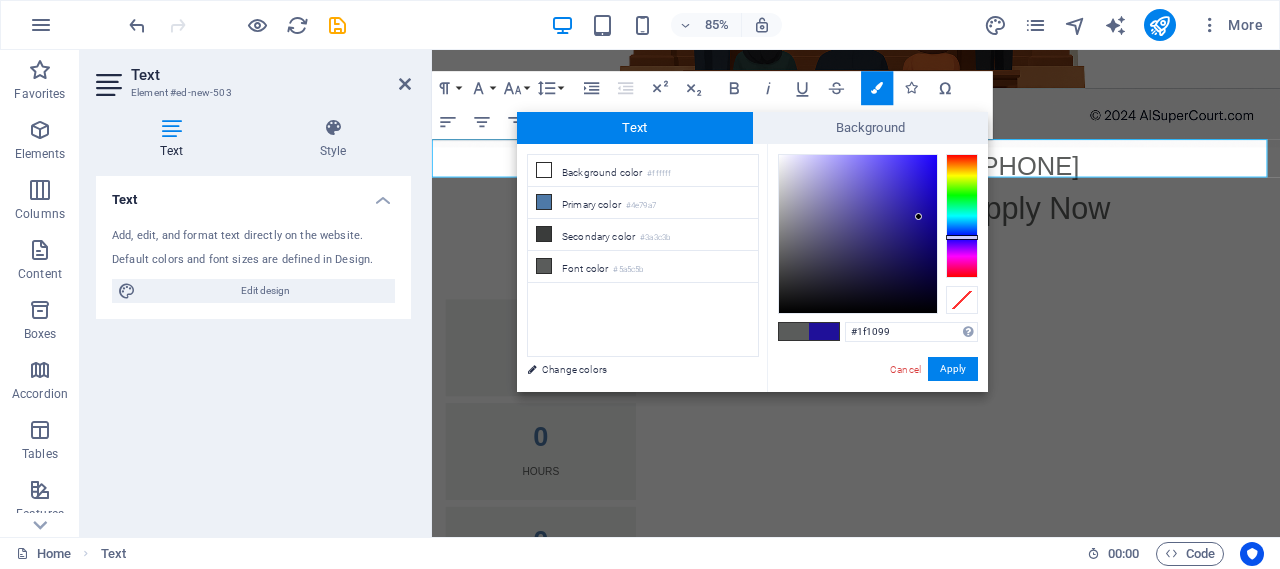 click at bounding box center [858, 234] 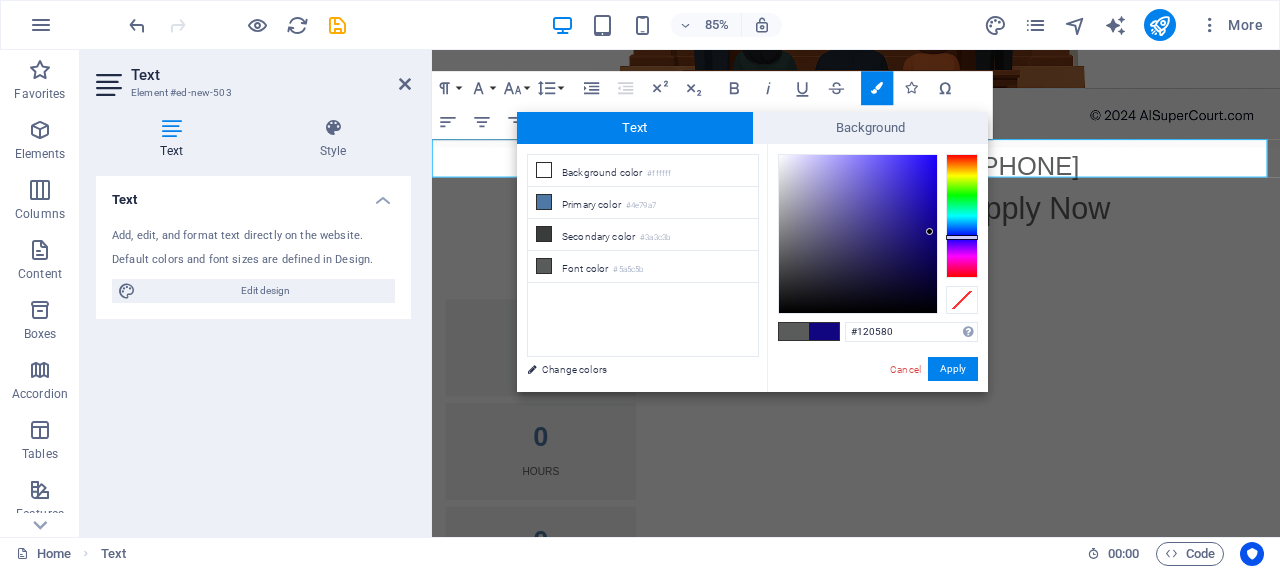 drag, startPoint x: 926, startPoint y: 219, endPoint x: 930, endPoint y: 232, distance: 13.601471 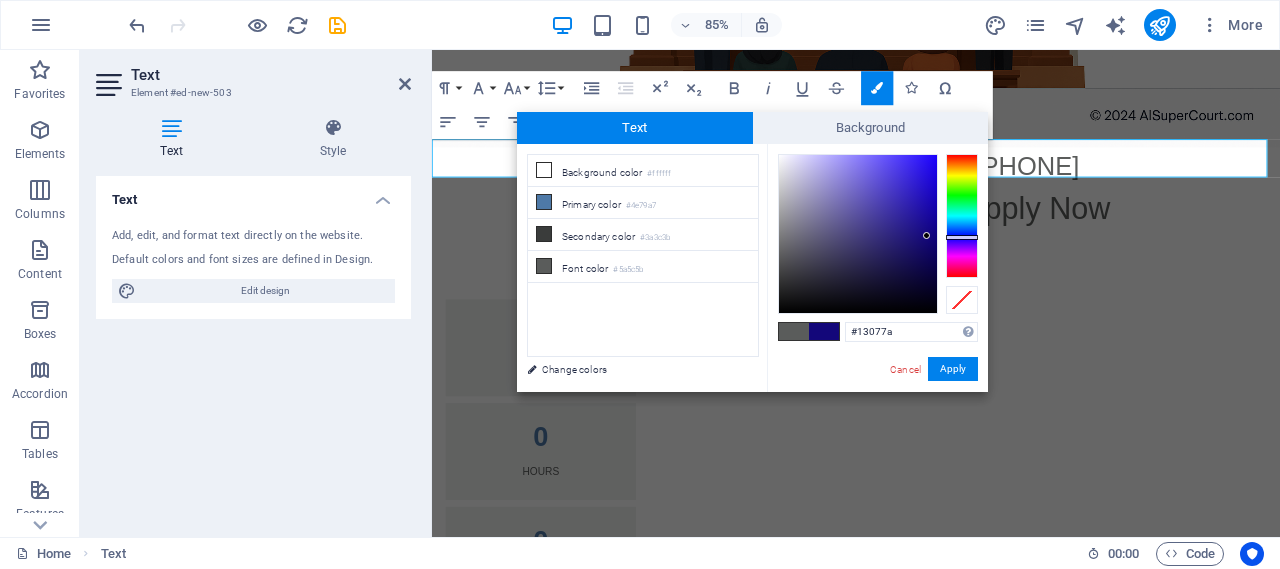 click at bounding box center [926, 235] 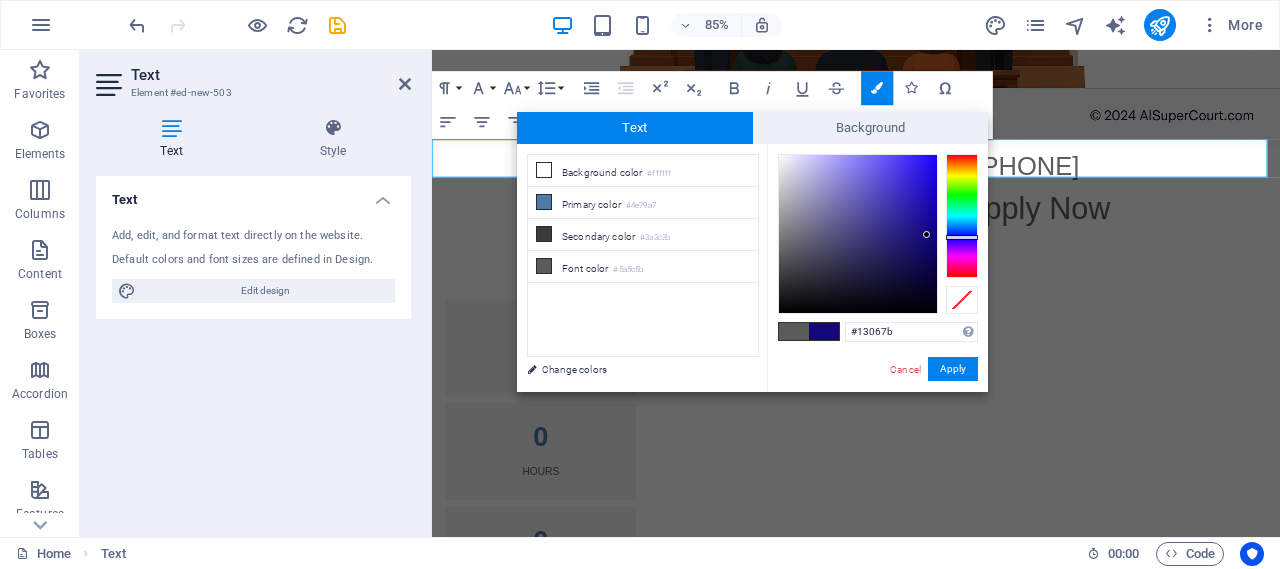 click at bounding box center (926, 234) 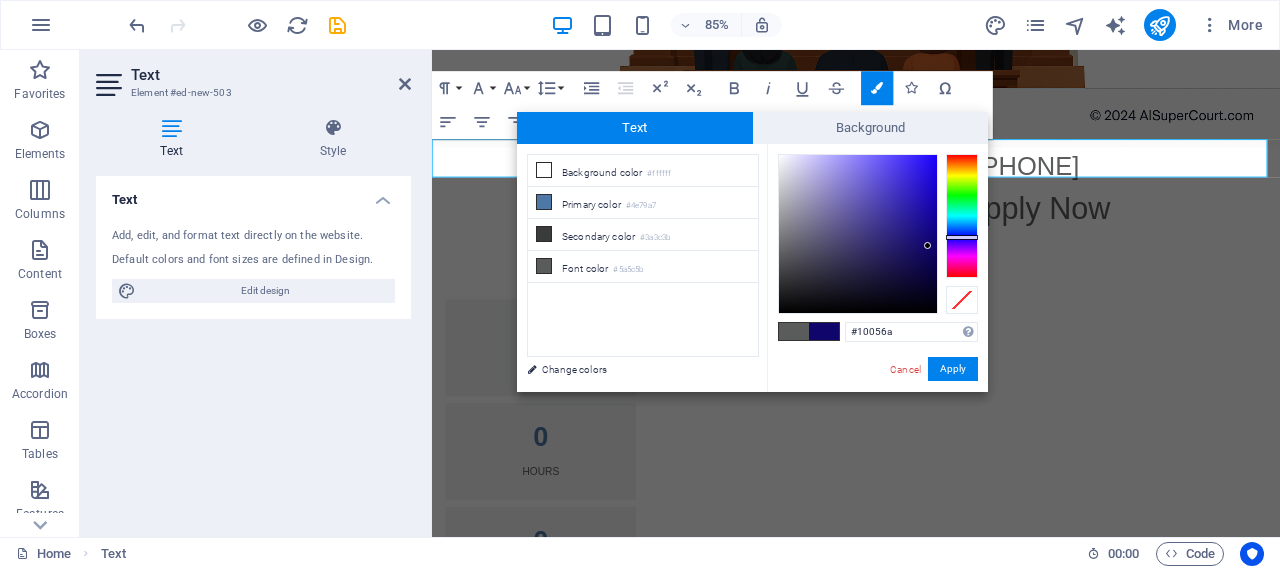 click at bounding box center (858, 234) 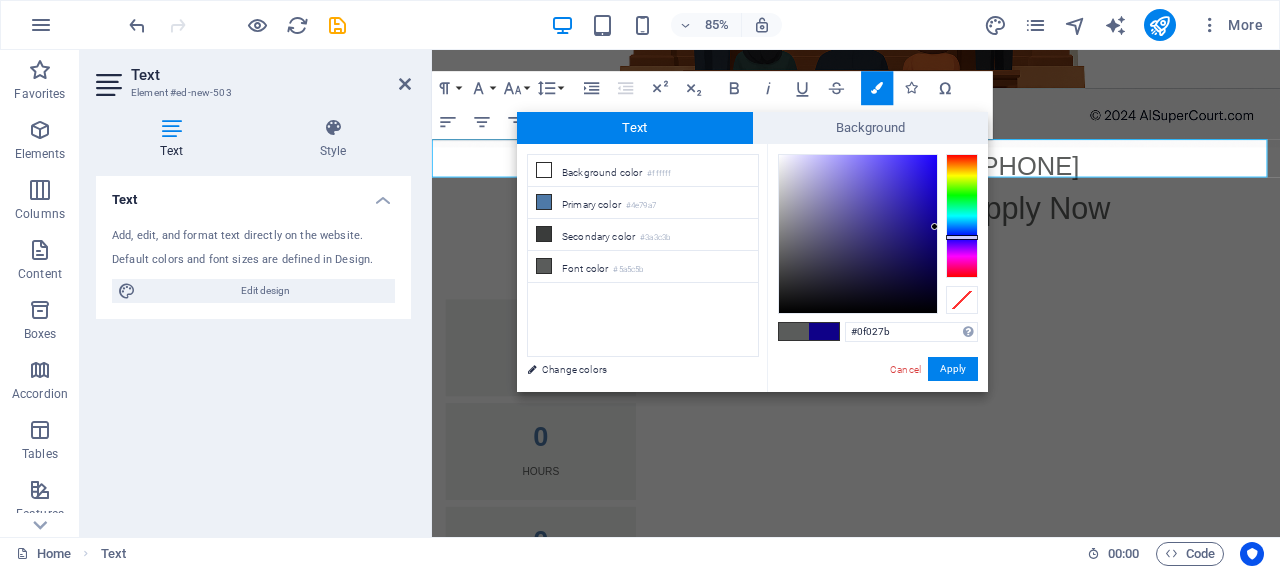type on "#0f0188" 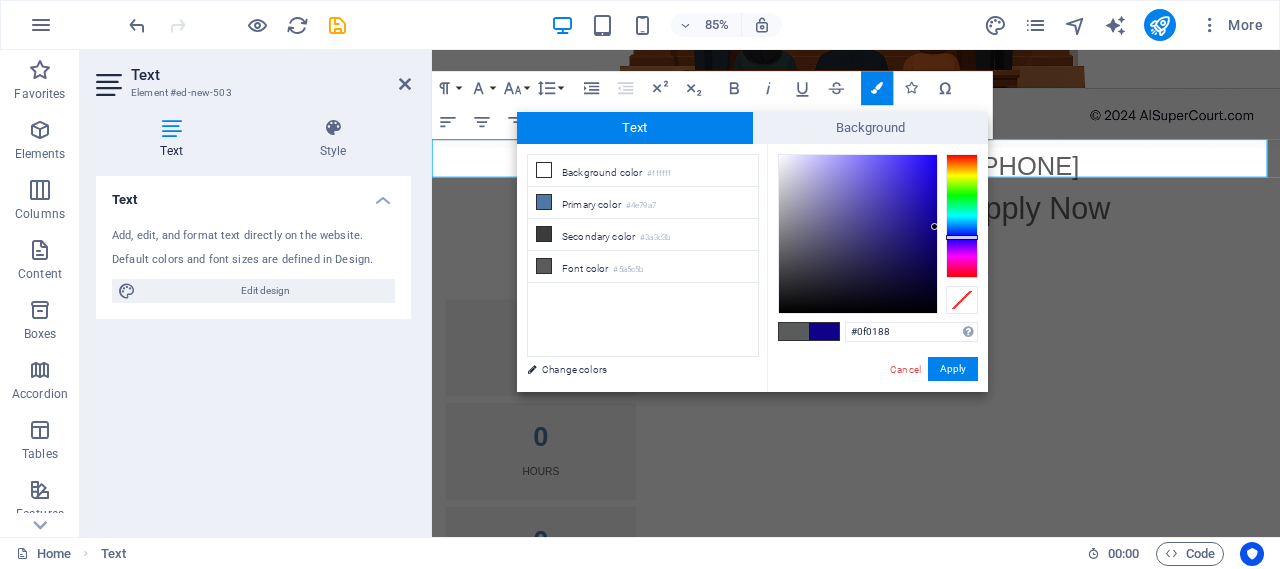 drag, startPoint x: 931, startPoint y: 249, endPoint x: 935, endPoint y: 227, distance: 22.36068 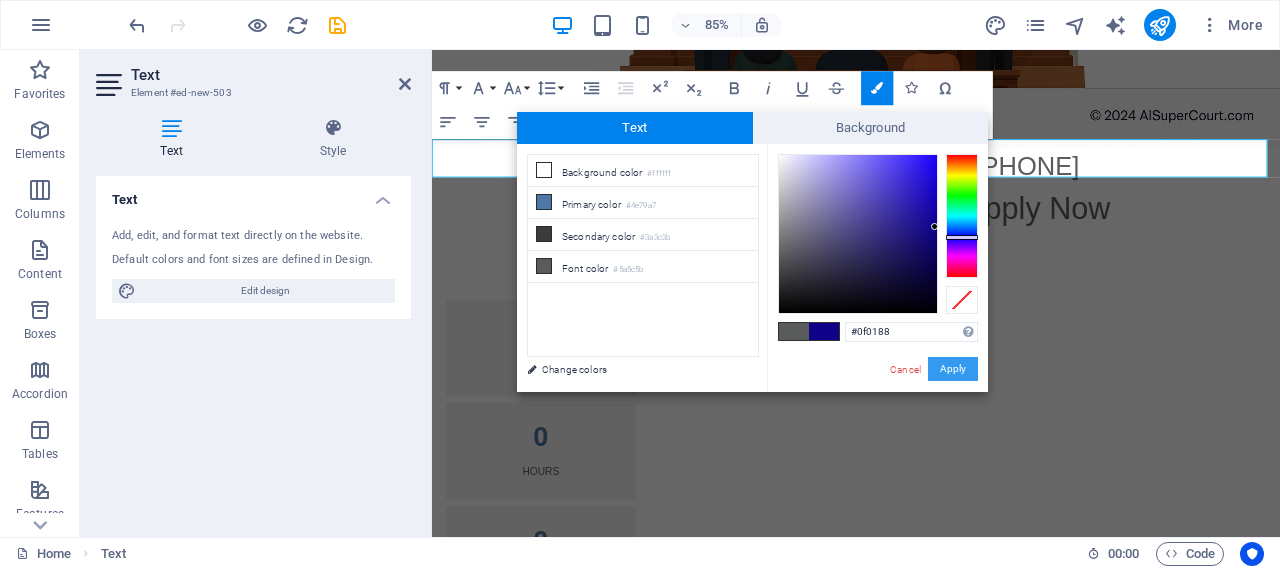 drag, startPoint x: 949, startPoint y: 376, endPoint x: 444, endPoint y: 321, distance: 507.9862 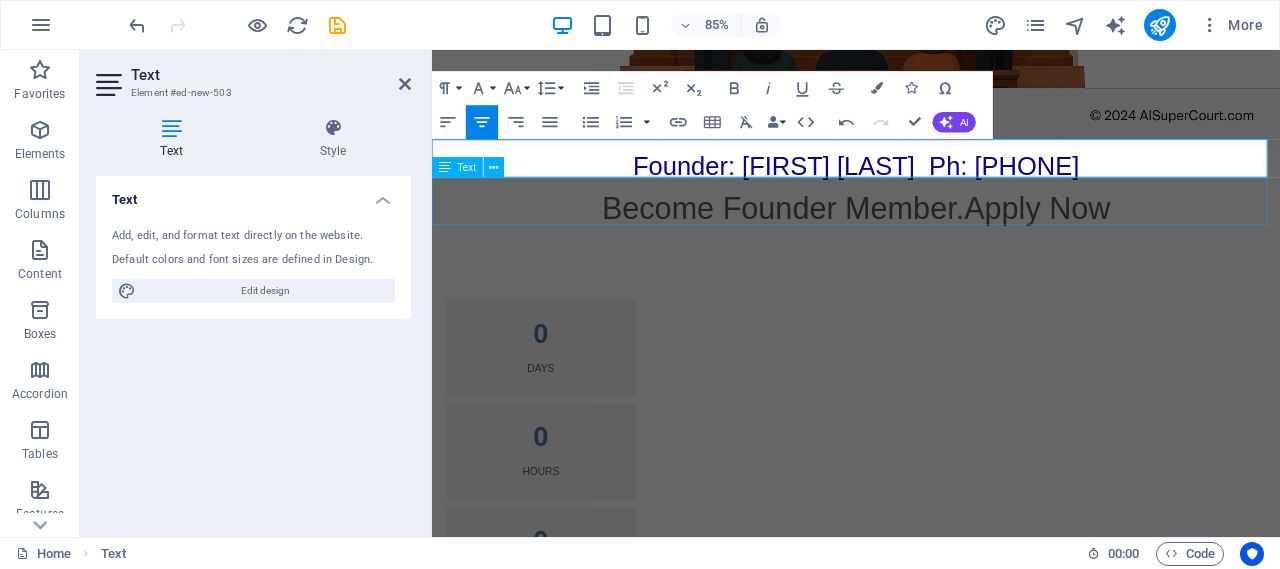 click on "Become Founder Member.  Apply Now" at bounding box center [931, 237] 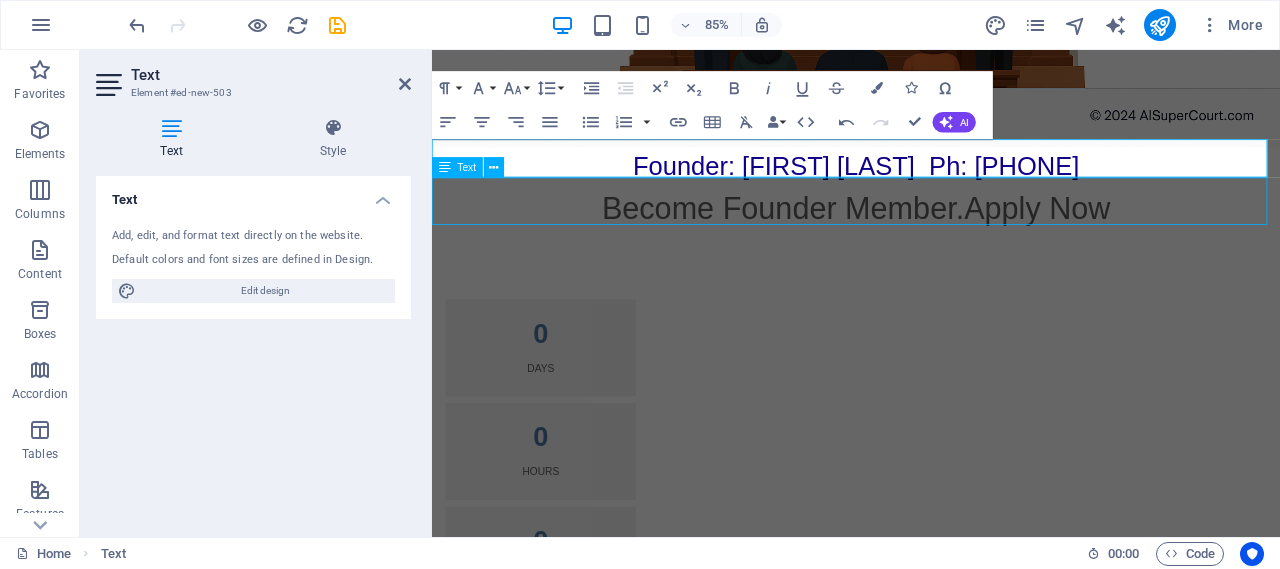 click at bounding box center [931, -168] 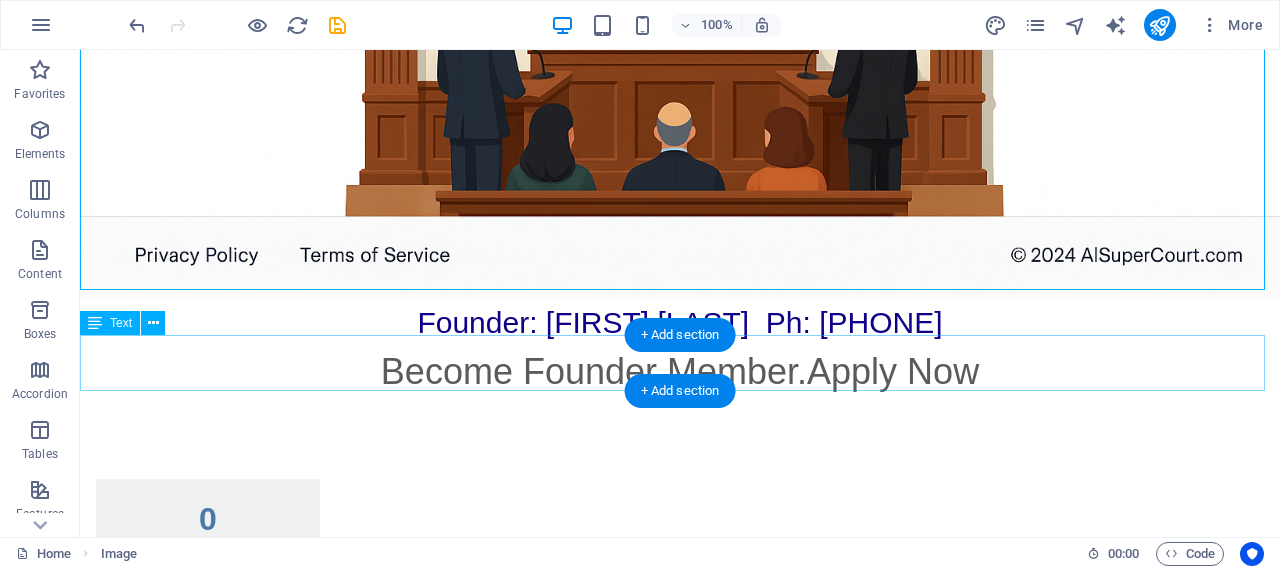 click on "Become Founder Member.  Apply Now" at bounding box center [680, 372] 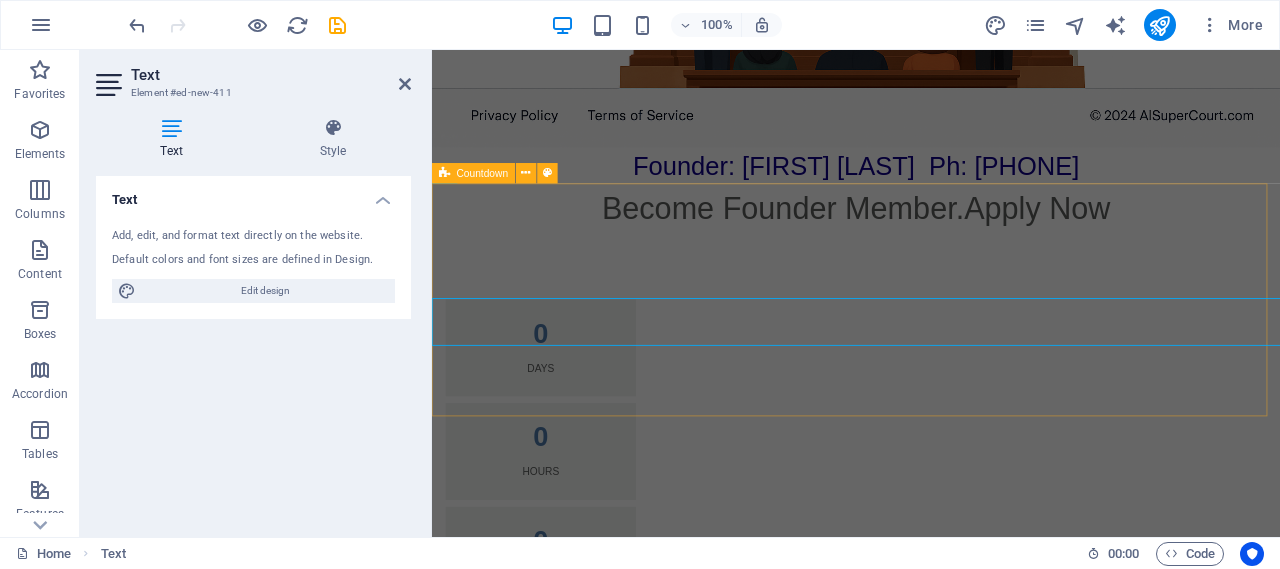 scroll, scrollTop: 543, scrollLeft: 0, axis: vertical 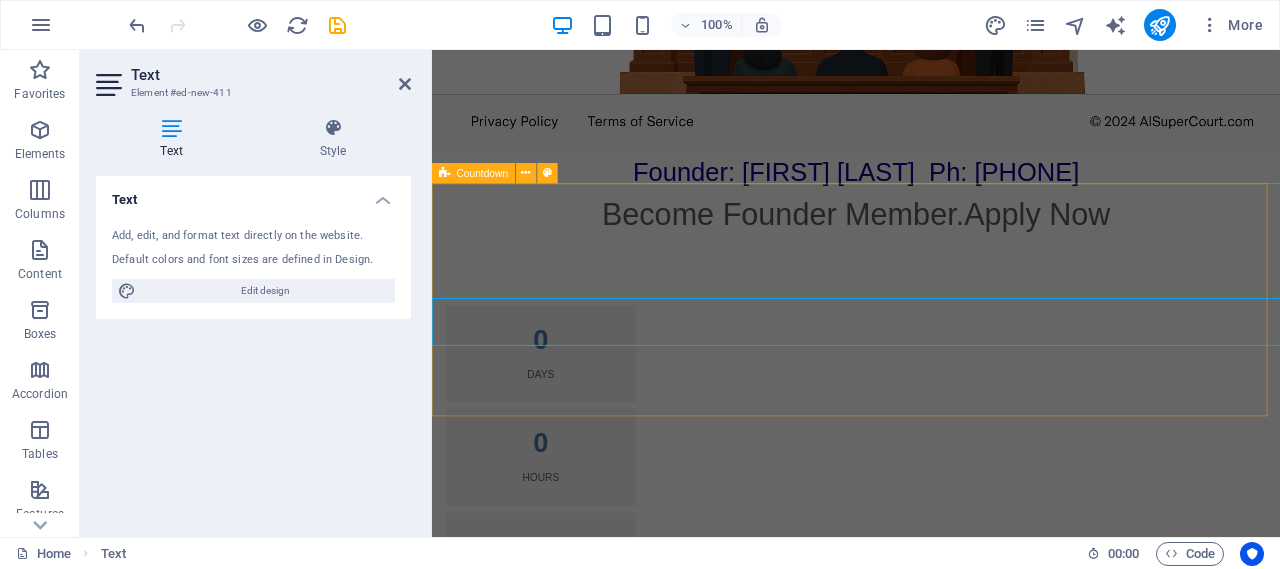 click on "Become Founder Member.  Apply Now" at bounding box center (931, 244) 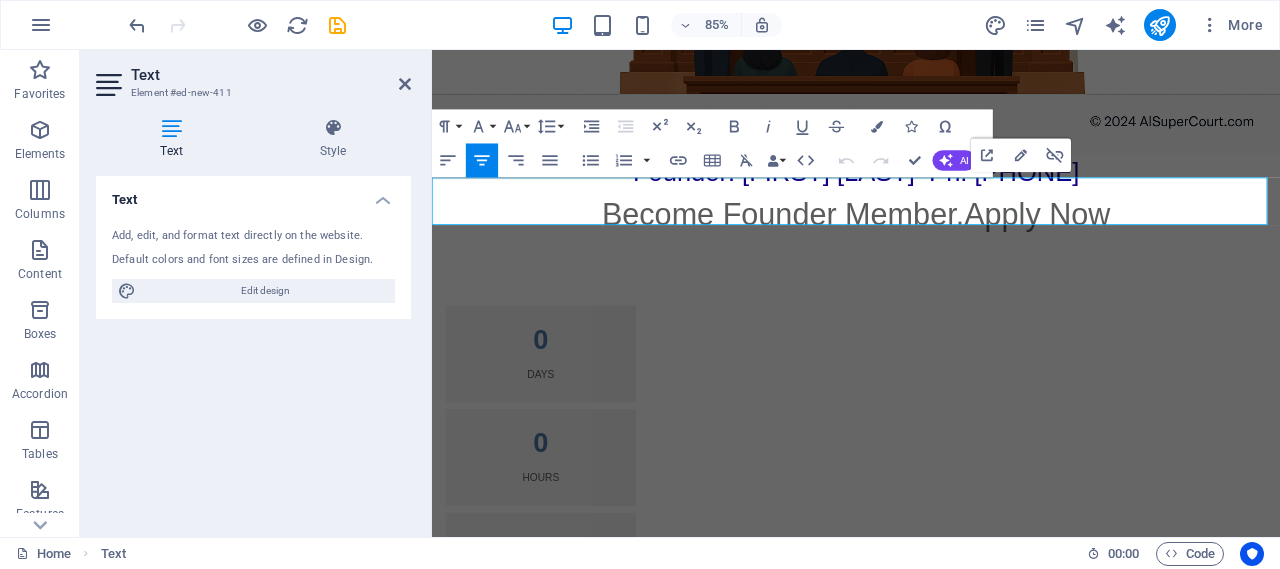 scroll, scrollTop: 550, scrollLeft: 0, axis: vertical 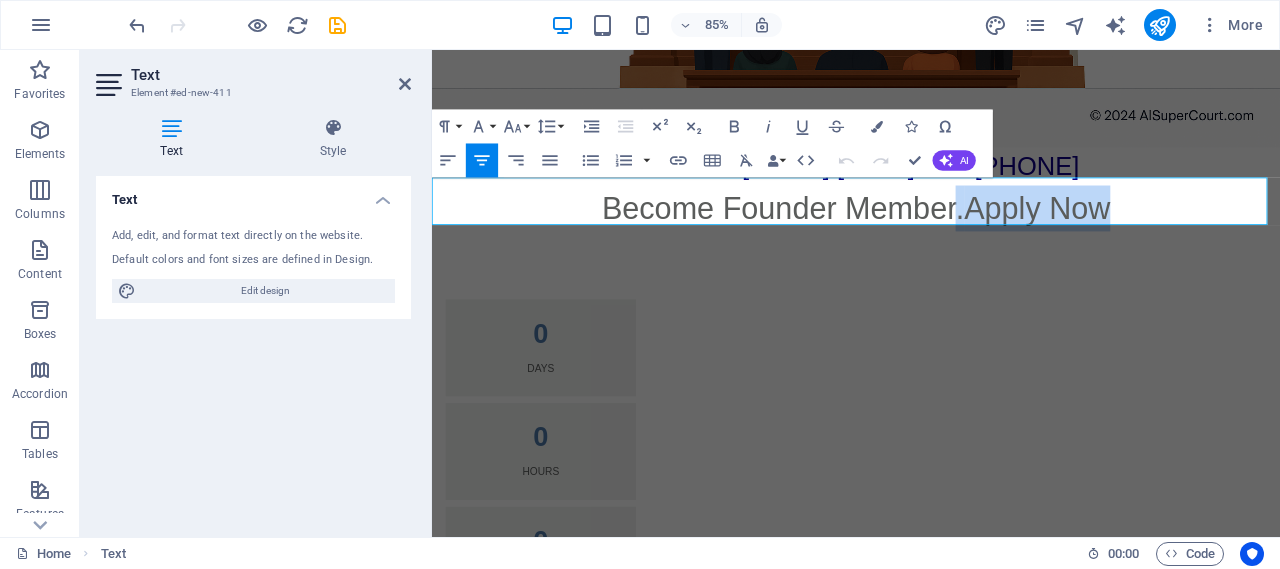drag, startPoint x: 1215, startPoint y: 232, endPoint x: 569, endPoint y: 224, distance: 646.04956 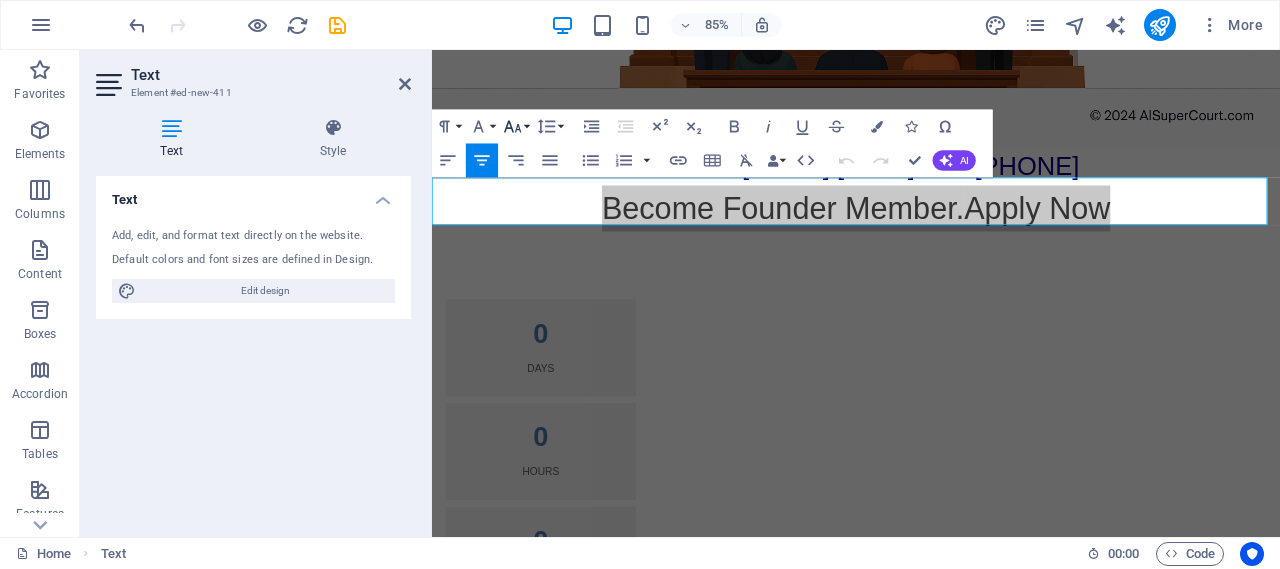 click on "Font Size" at bounding box center [516, 127] 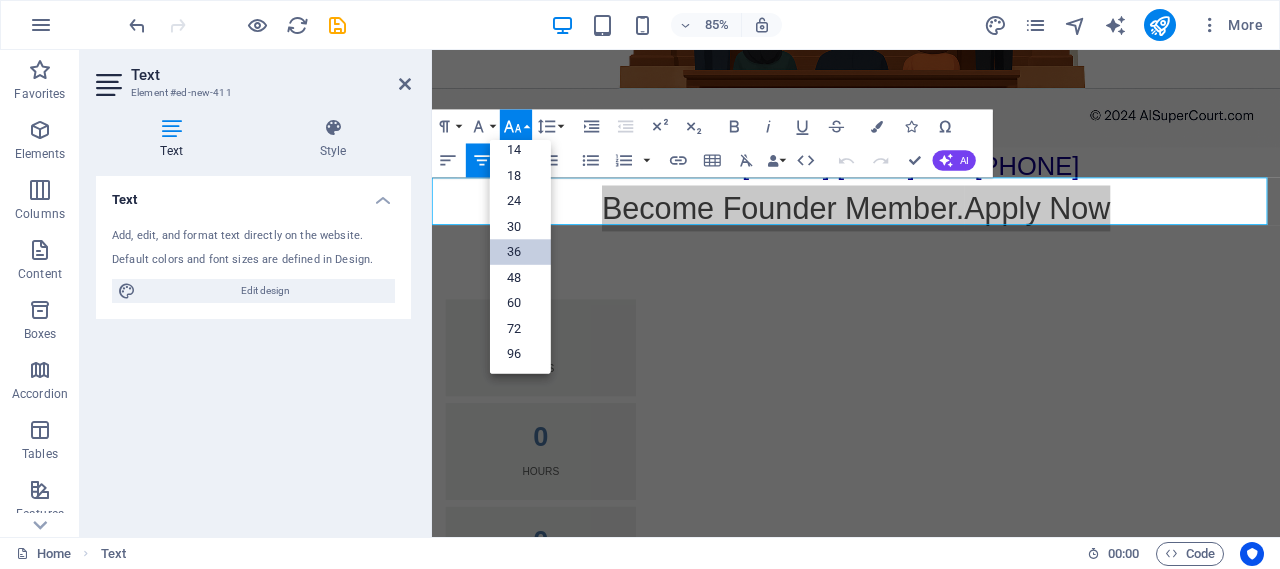 scroll, scrollTop: 161, scrollLeft: 0, axis: vertical 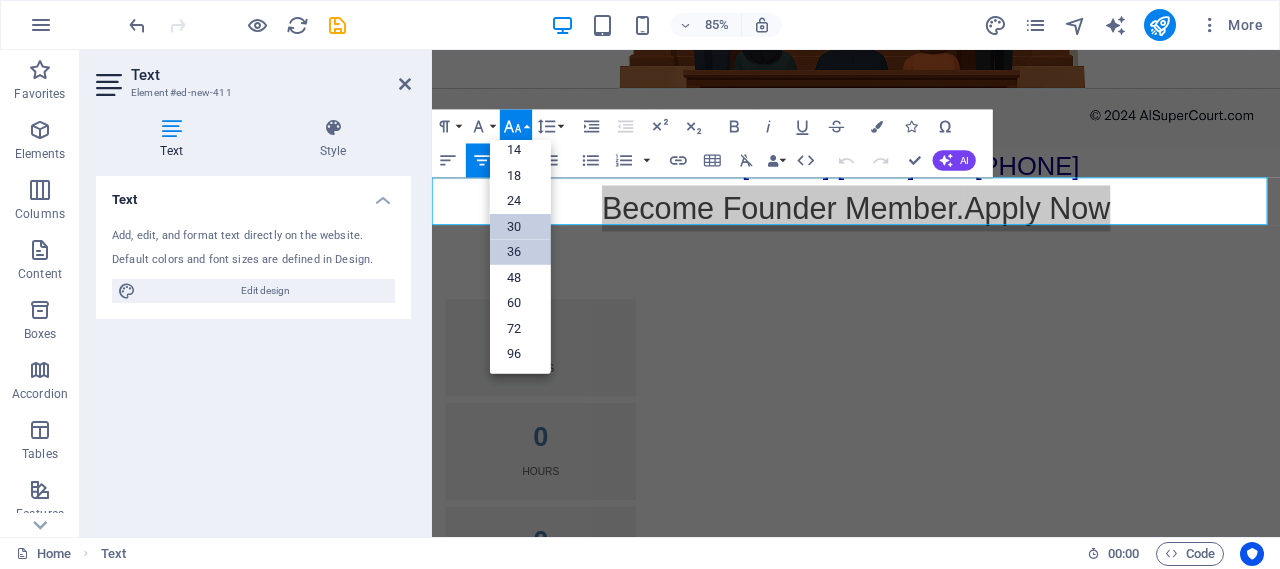 drag, startPoint x: 521, startPoint y: 224, endPoint x: 804, endPoint y: 185, distance: 285.67465 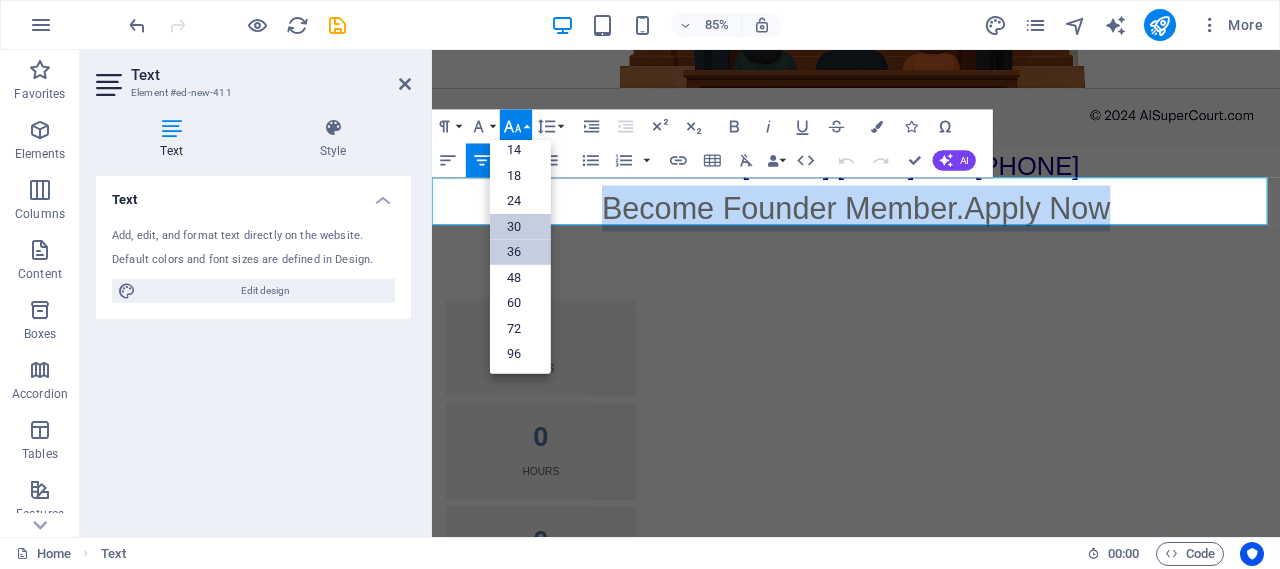 click on "30" at bounding box center [520, 227] 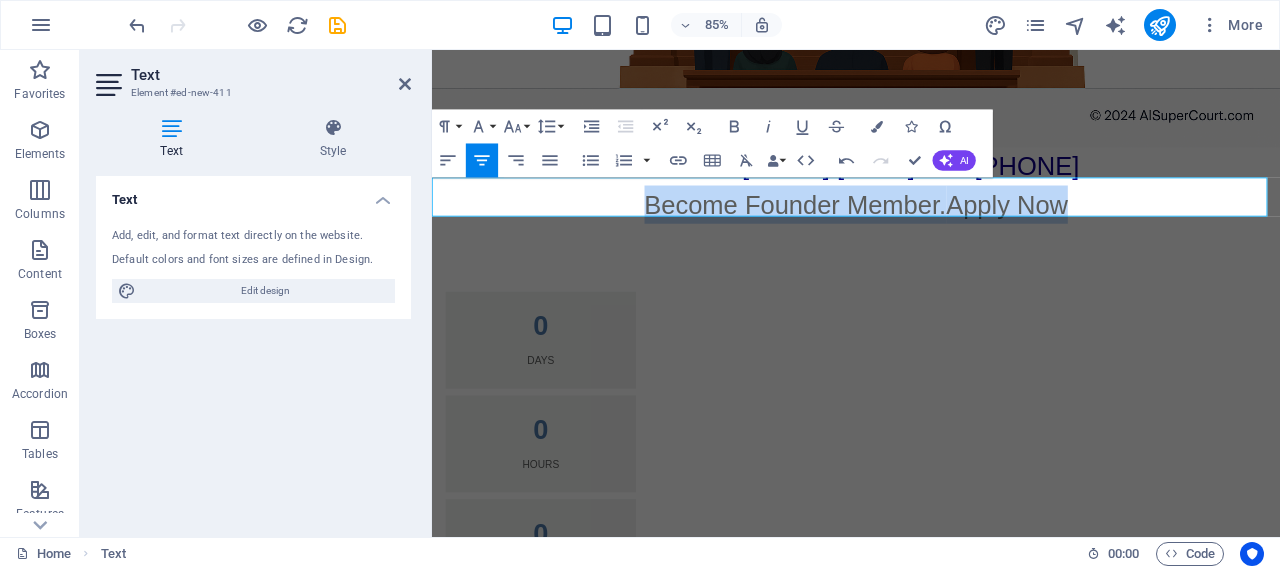click on "Become Founder Member.  Apply Now" at bounding box center (931, 232) 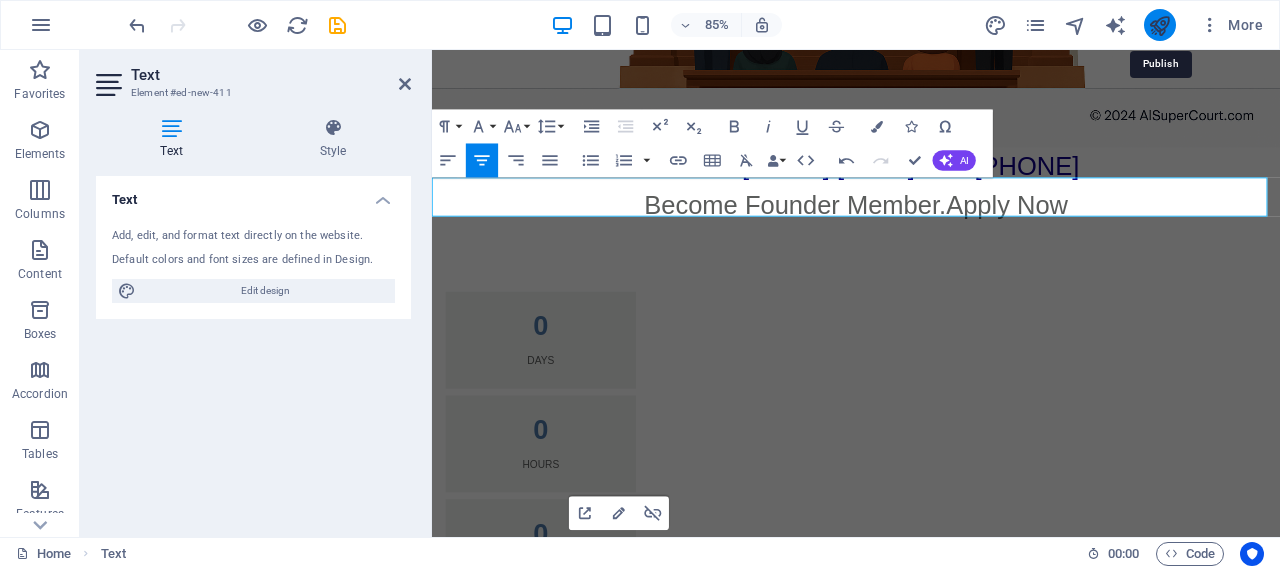 click at bounding box center [1159, 25] 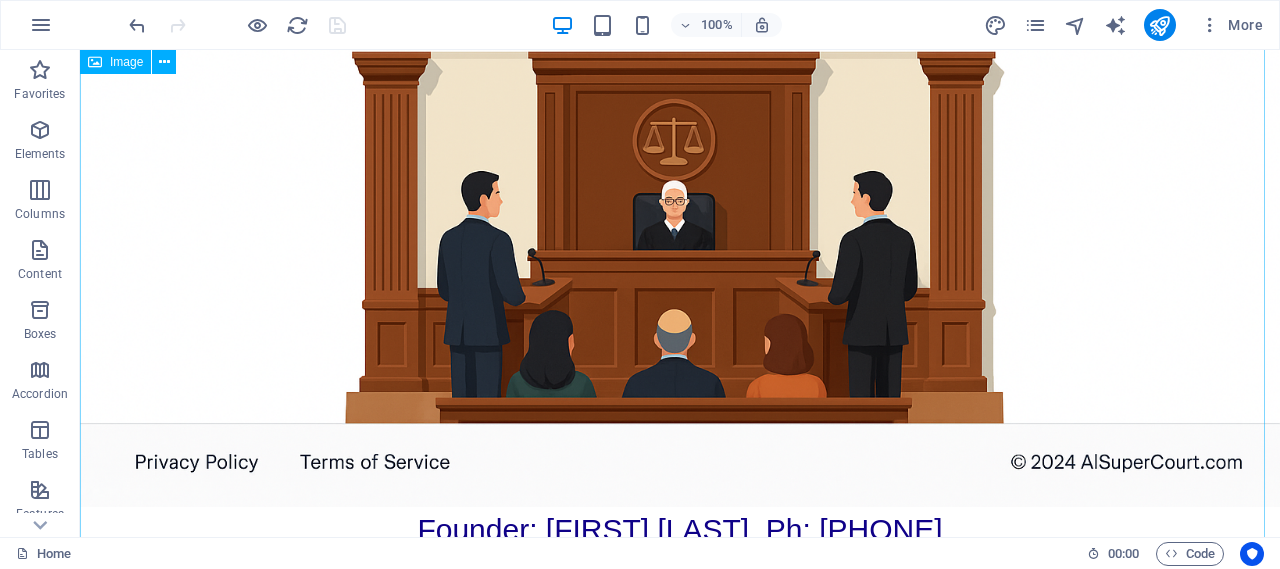 scroll, scrollTop: 110, scrollLeft: 0, axis: vertical 